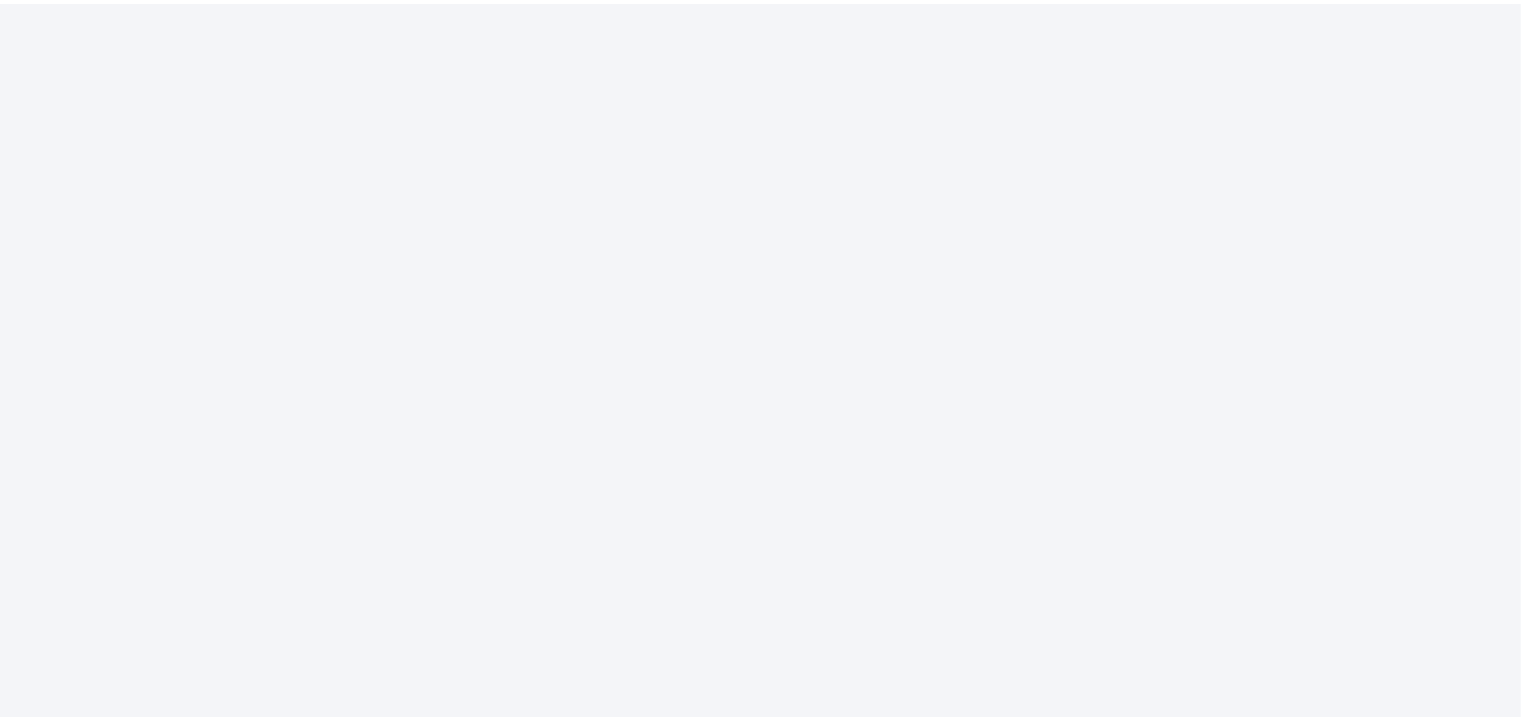 scroll, scrollTop: 0, scrollLeft: 0, axis: both 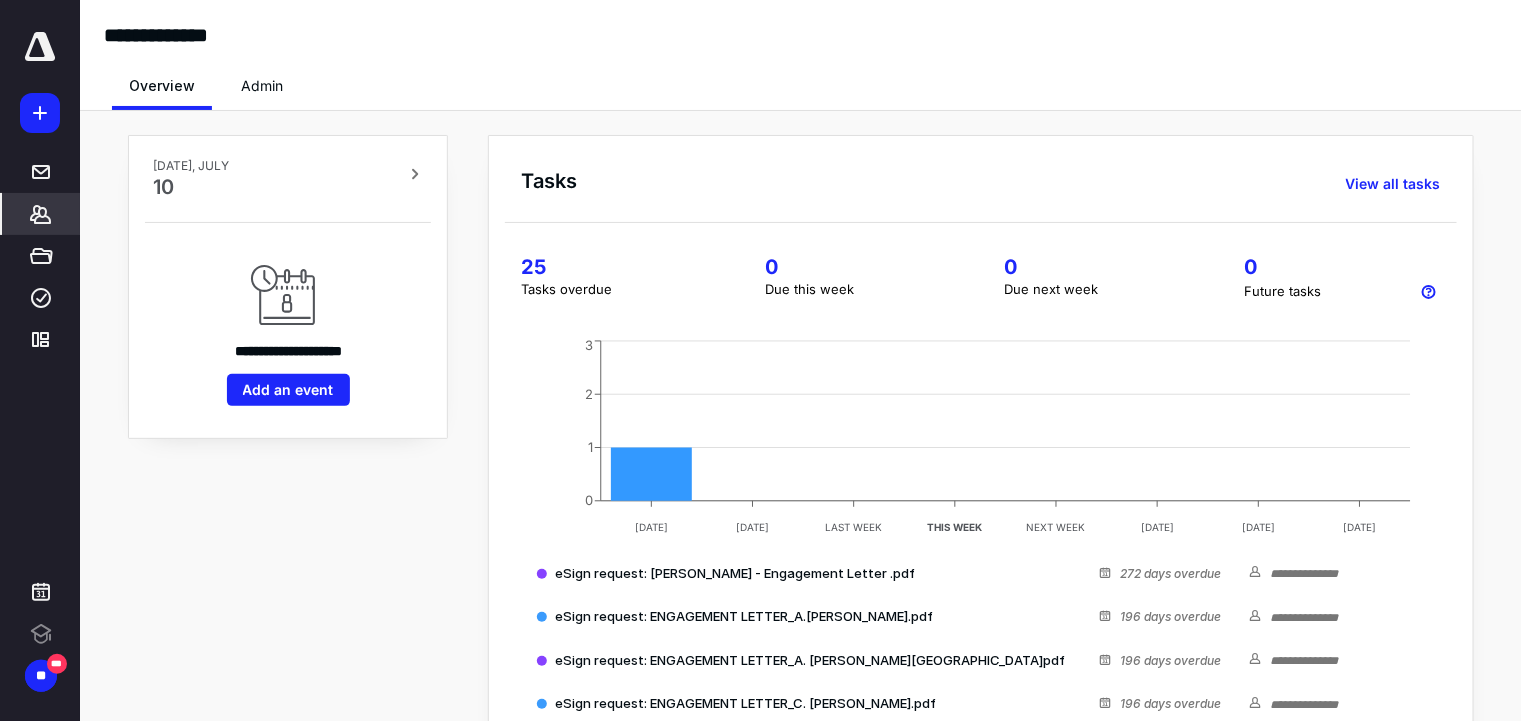 click on "*******" at bounding box center (41, 214) 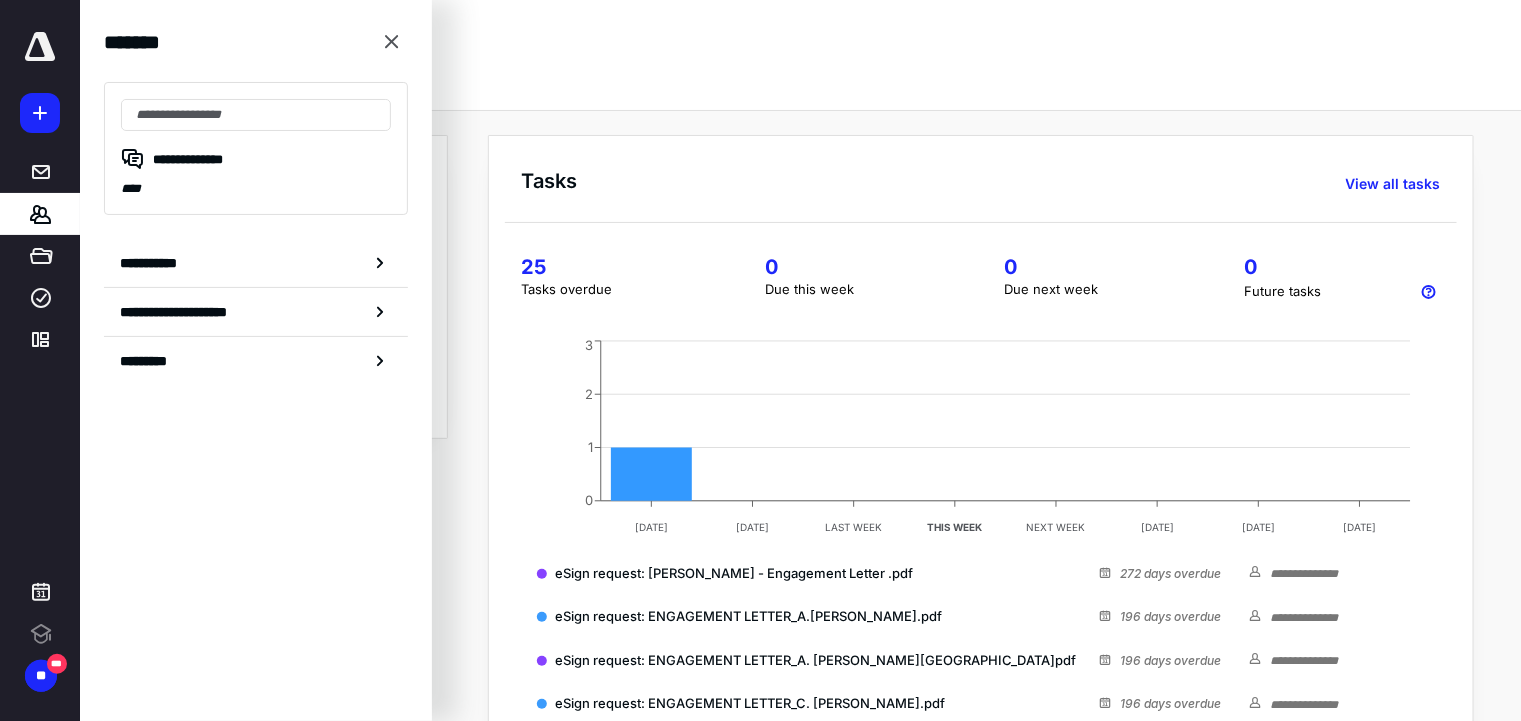 scroll, scrollTop: 0, scrollLeft: 0, axis: both 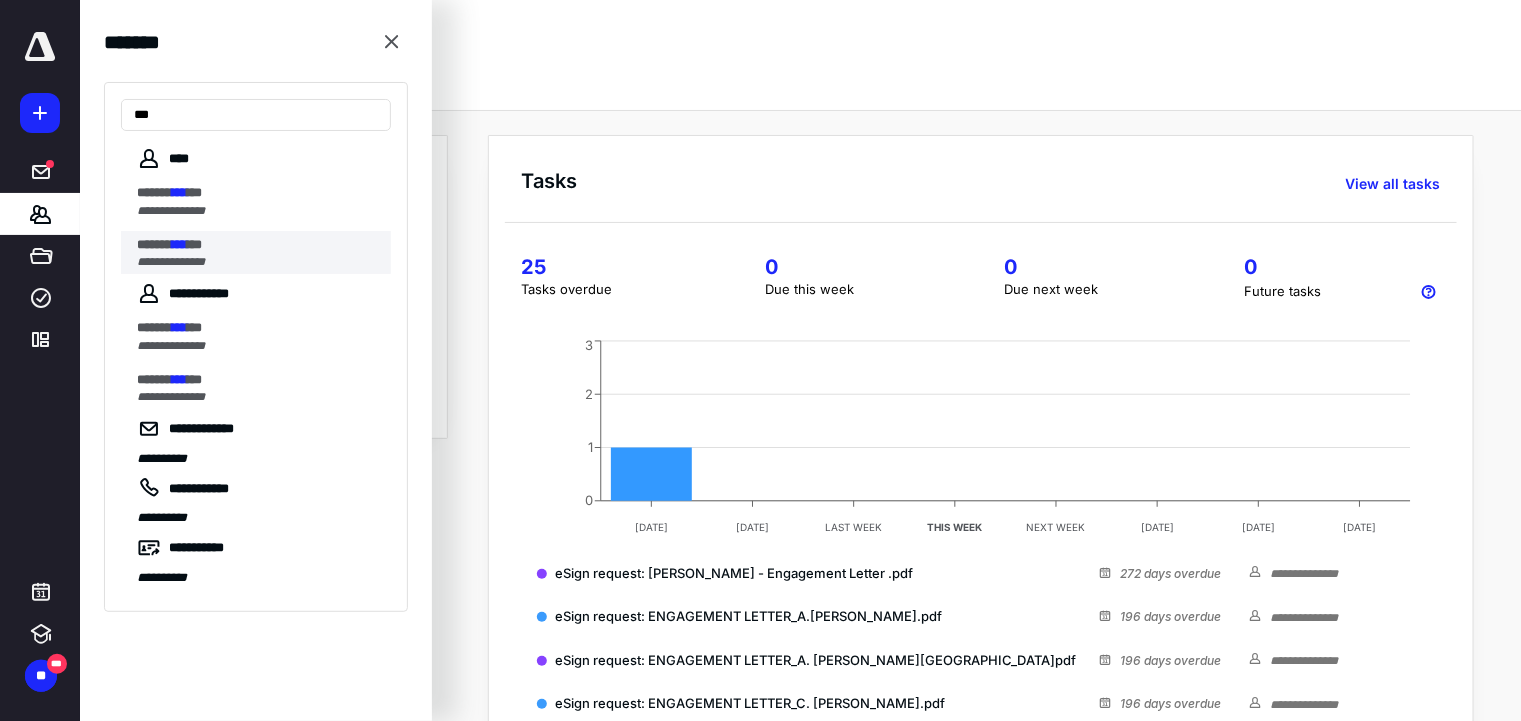 type on "***" 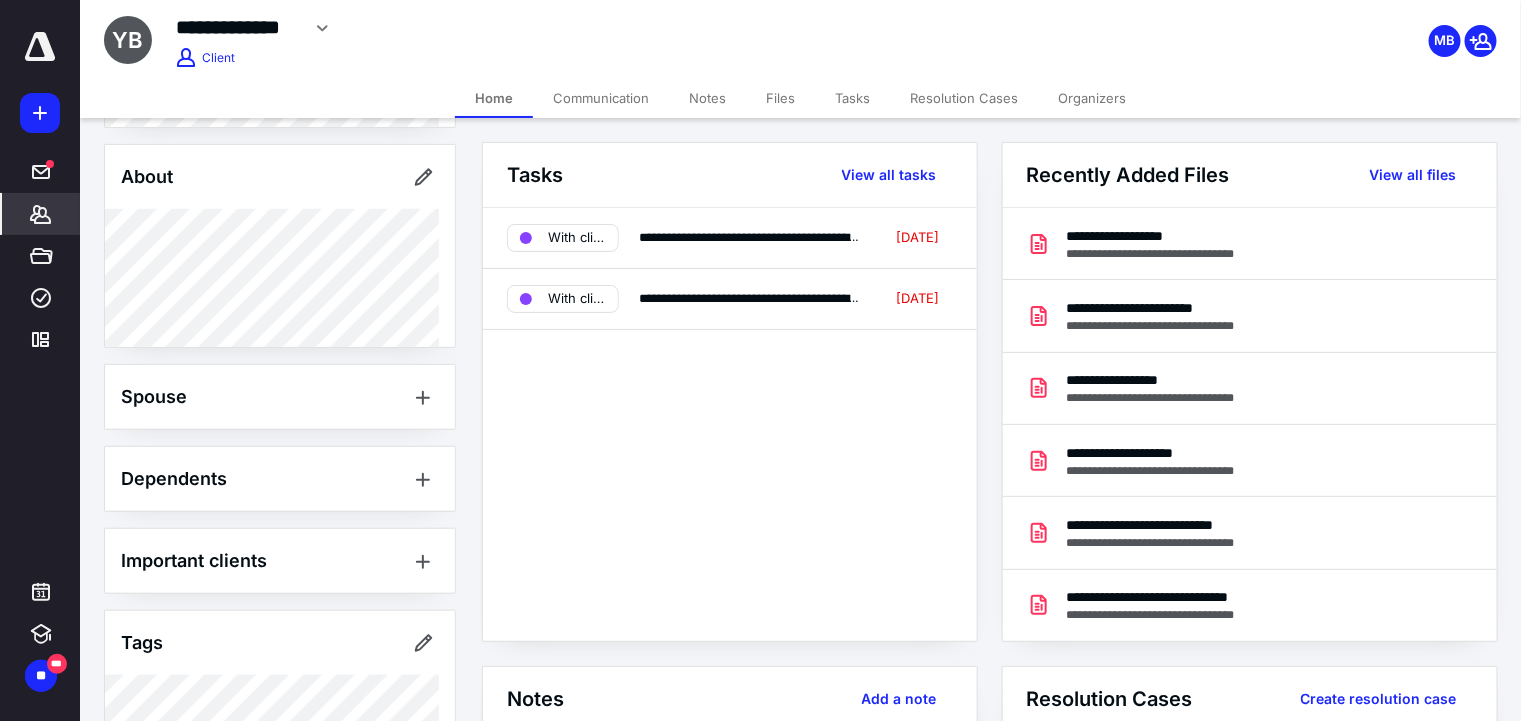 scroll, scrollTop: 444, scrollLeft: 0, axis: vertical 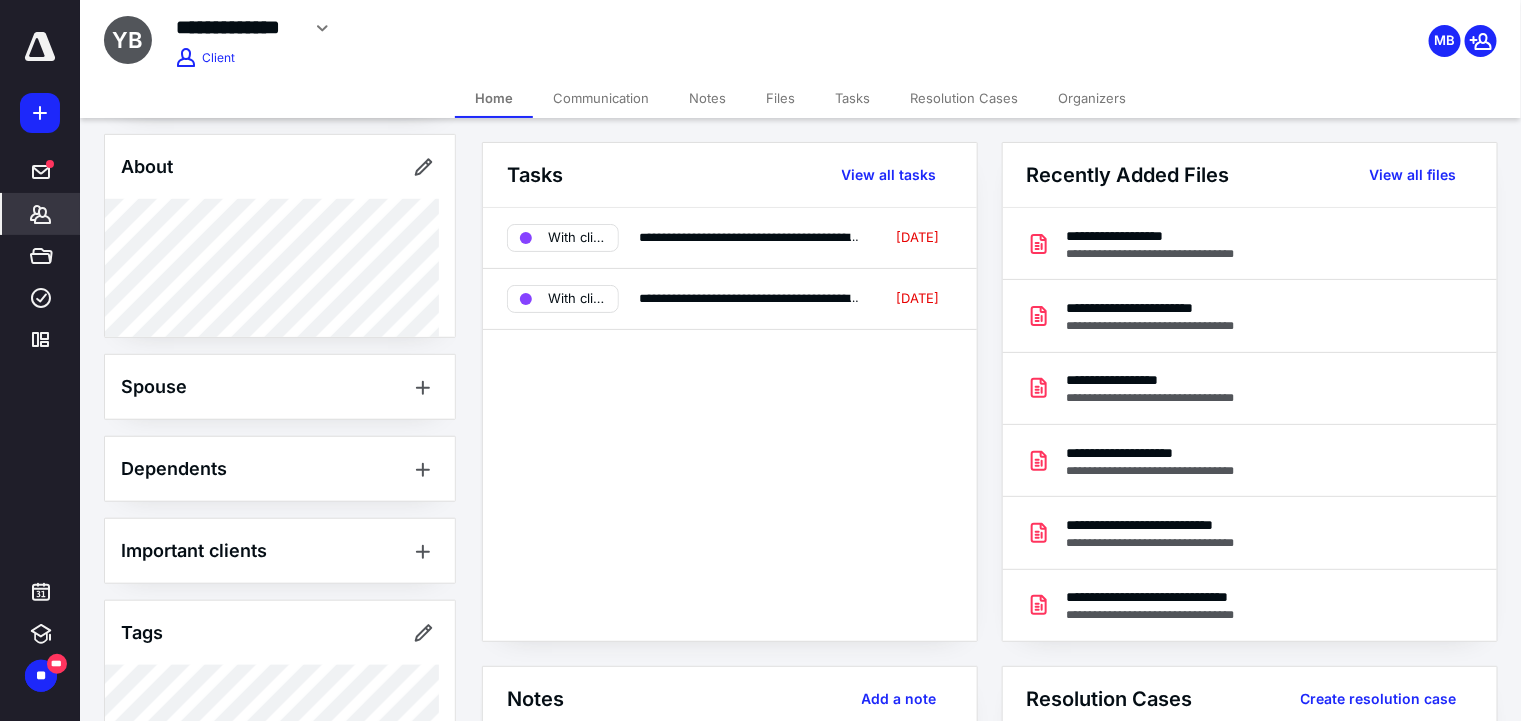 click on "Spouse" at bounding box center (280, 387) 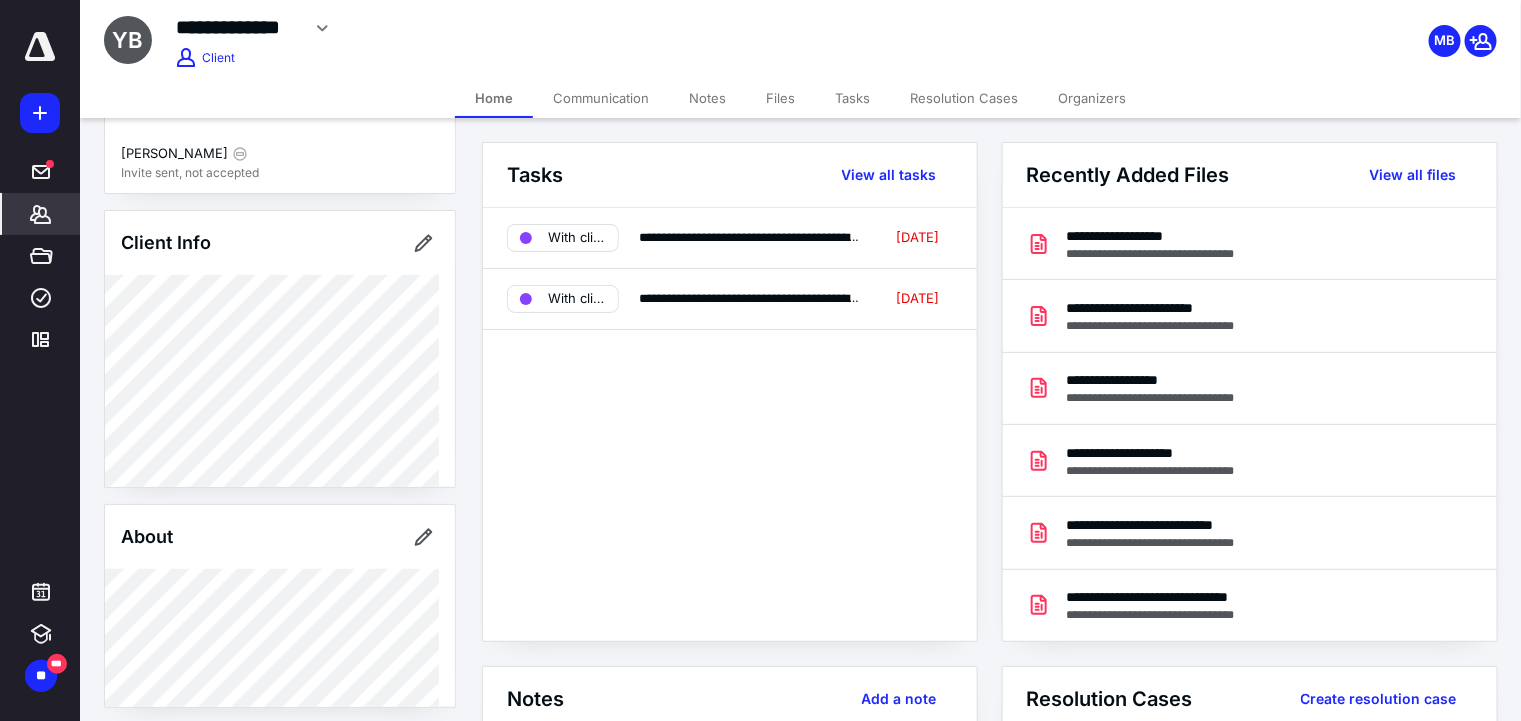 scroll, scrollTop: 0, scrollLeft: 0, axis: both 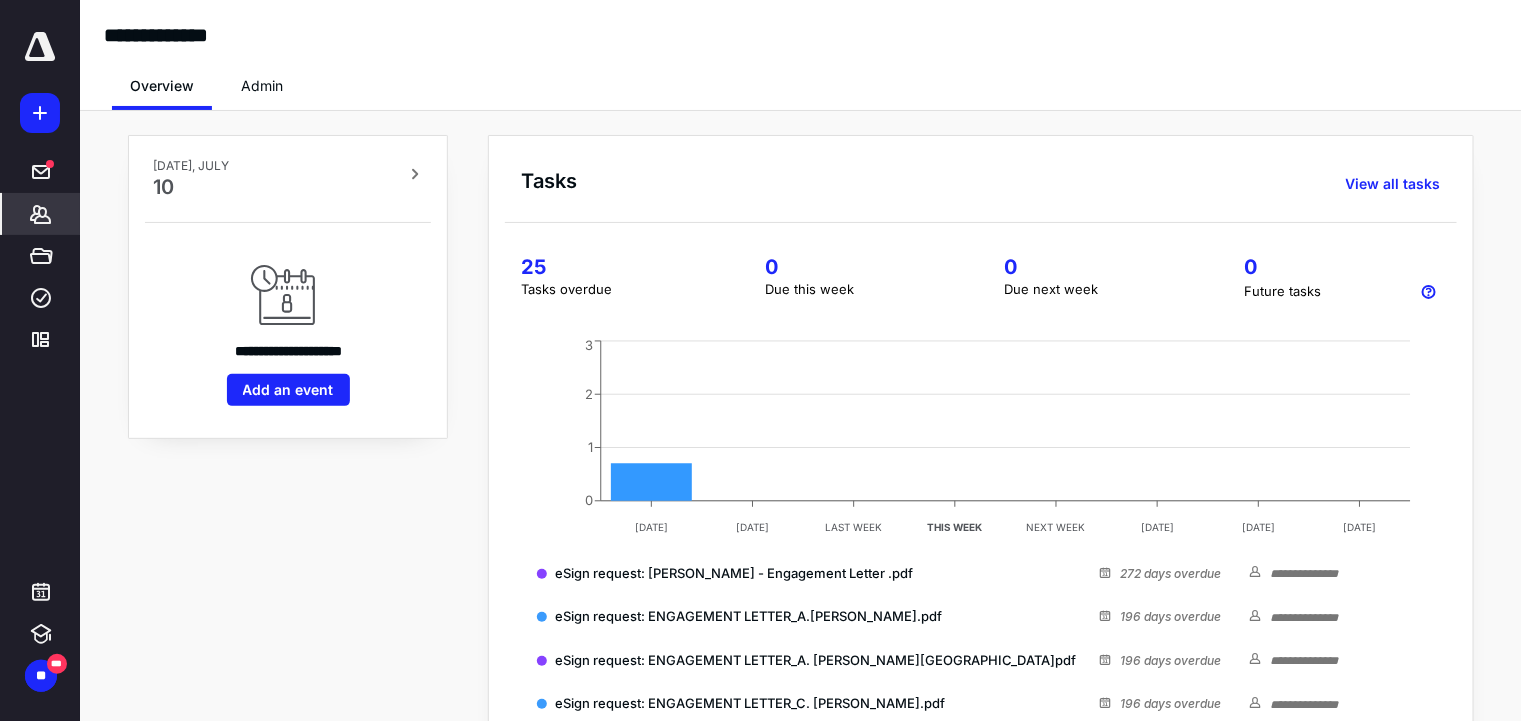 click 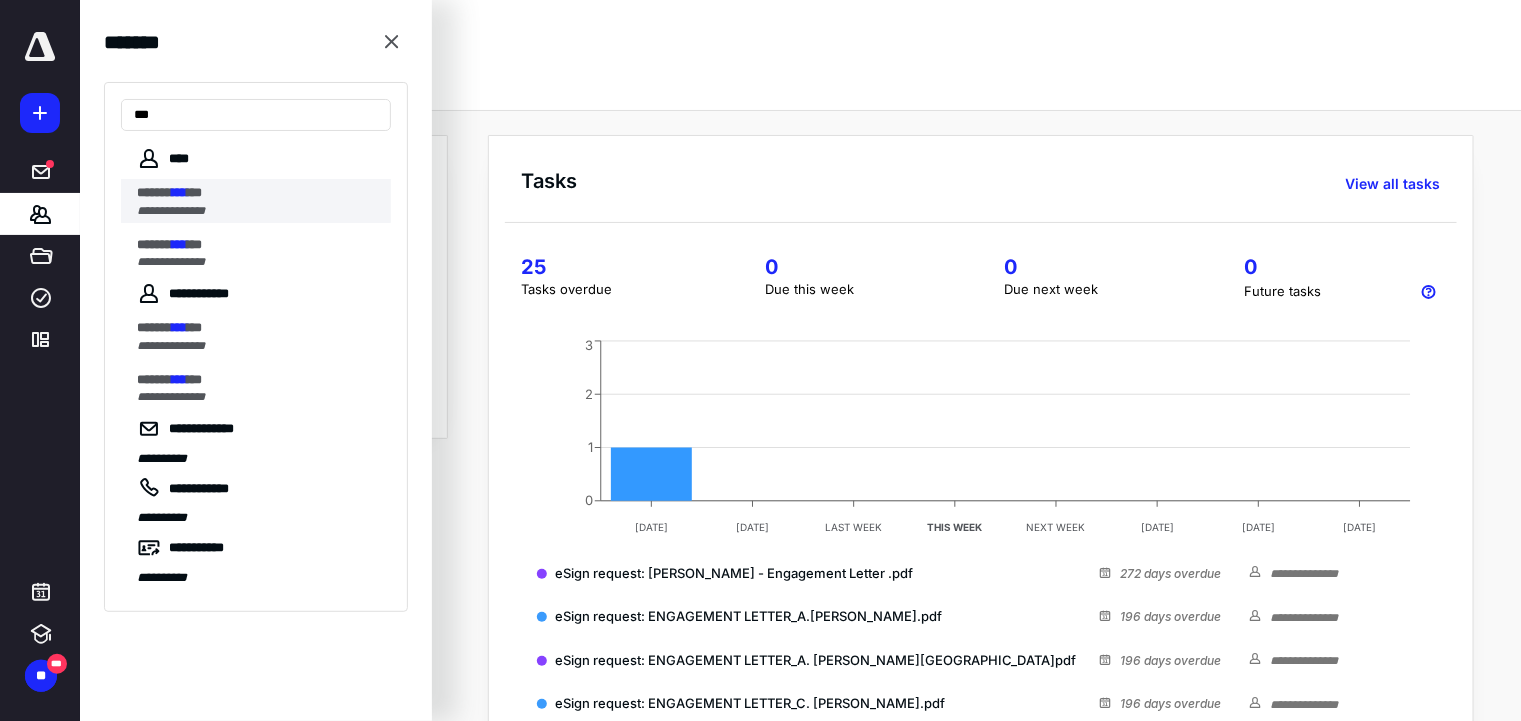type on "***" 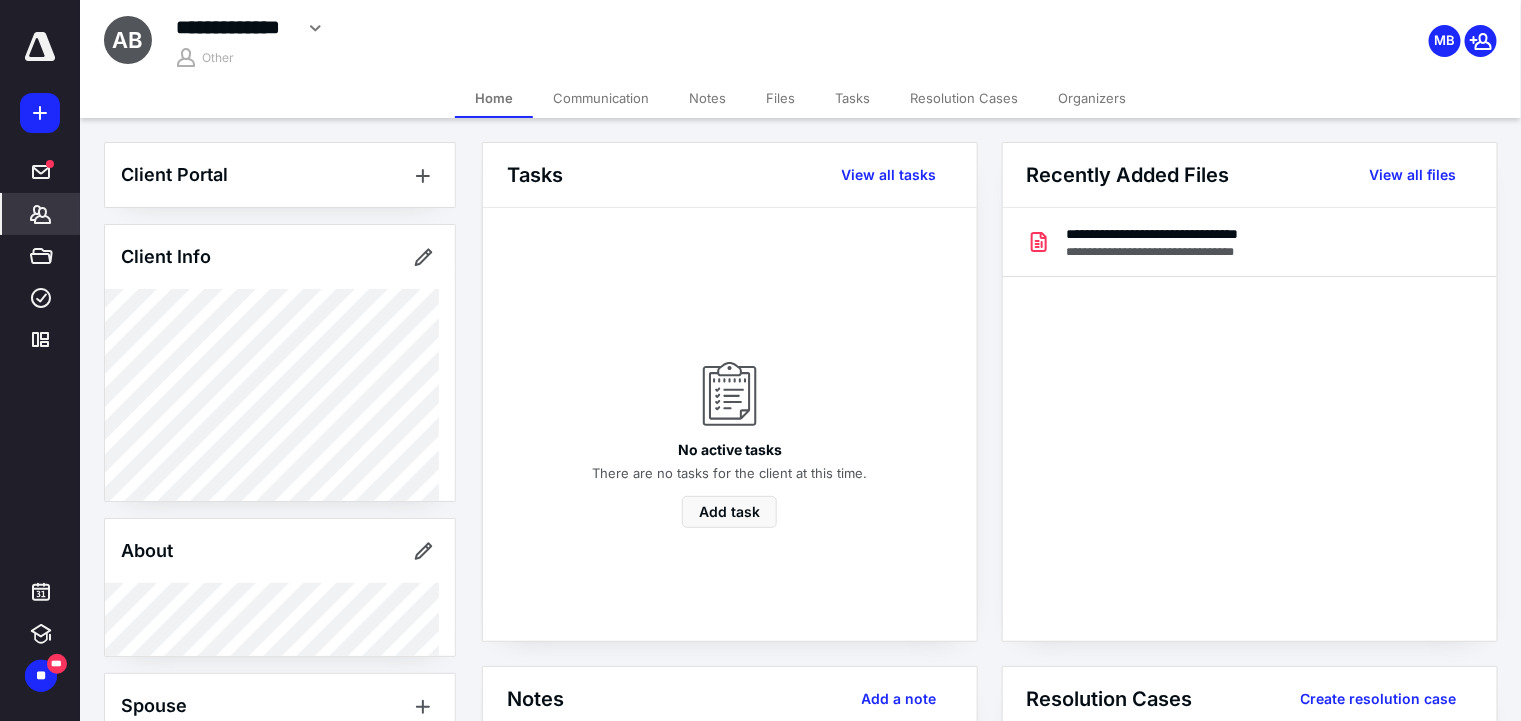 click on "*******" at bounding box center (41, 214) 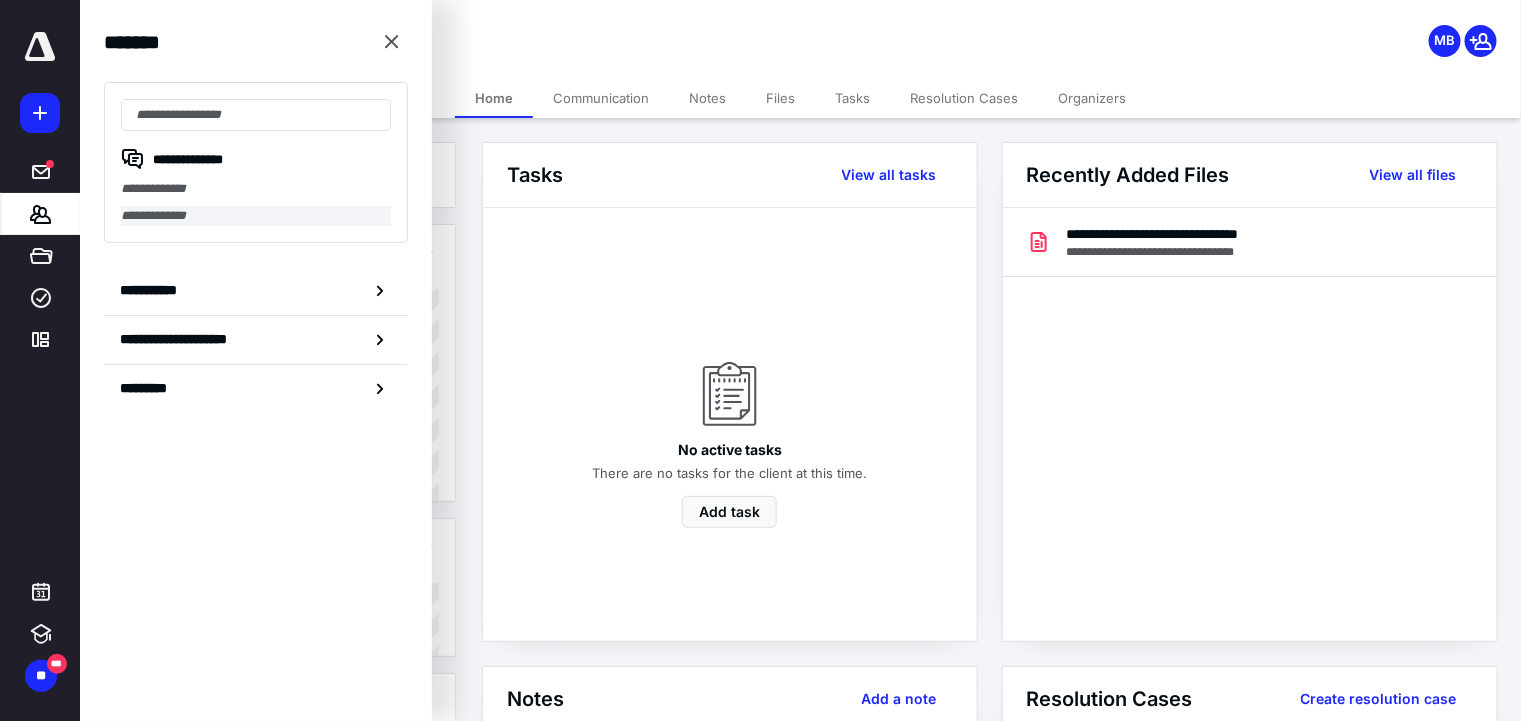 click on "**********" at bounding box center [256, 215] 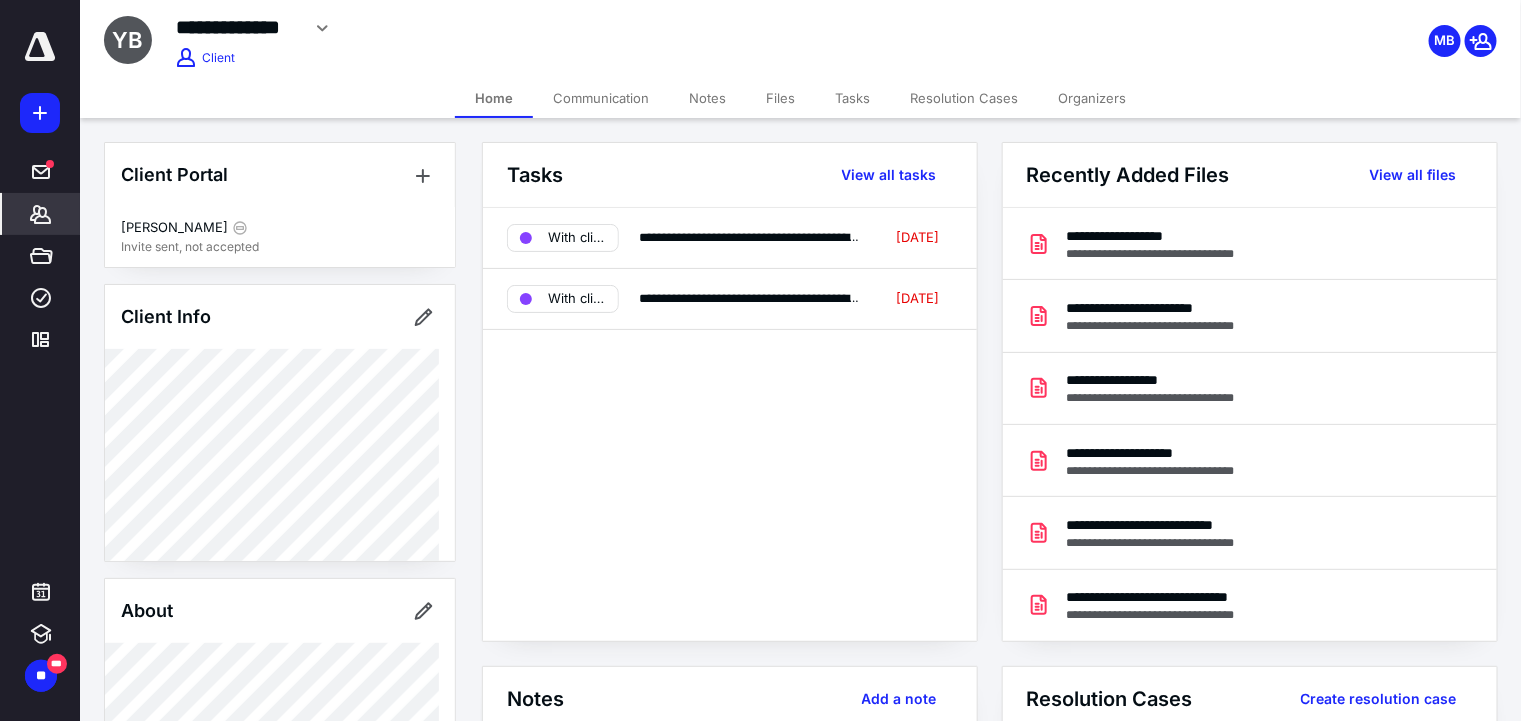 click on "**********" at bounding box center (730, 424) 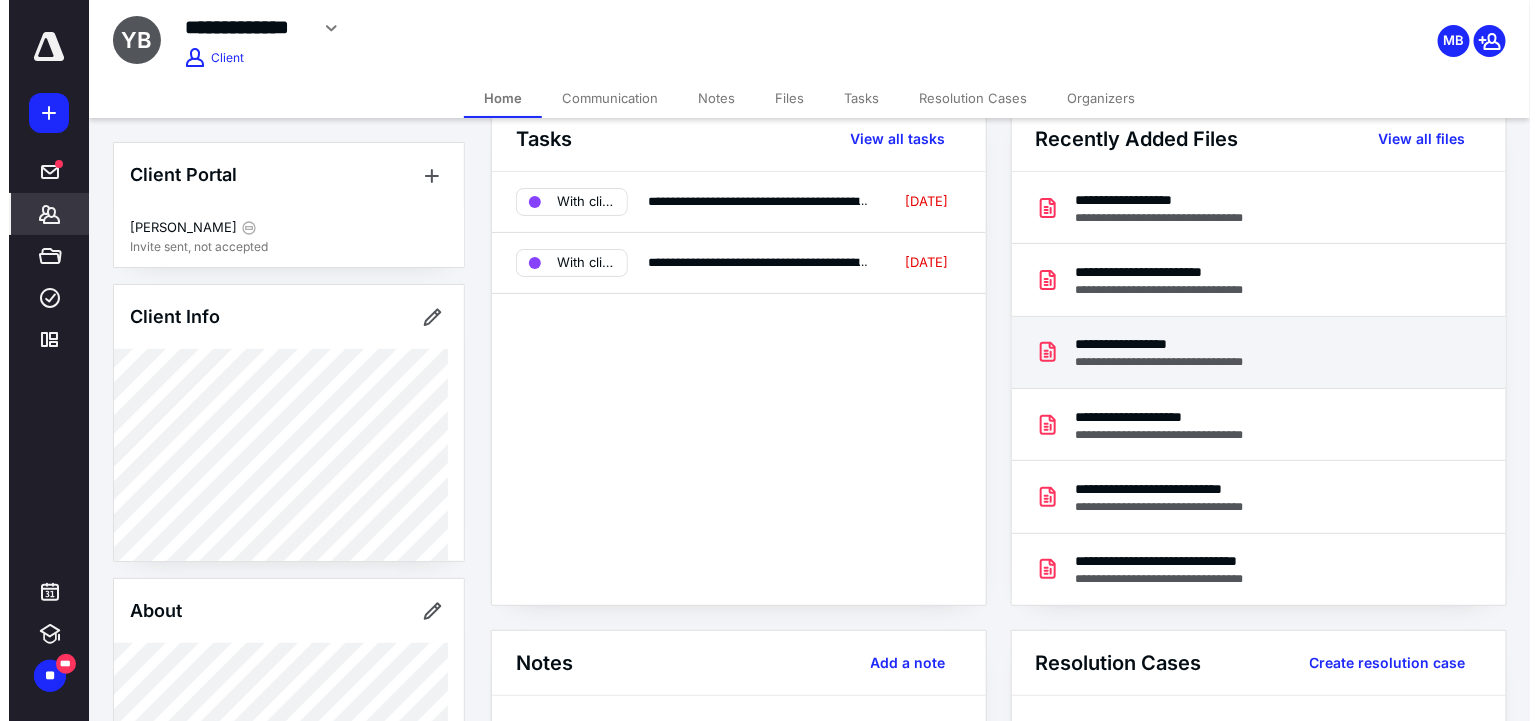 scroll, scrollTop: 0, scrollLeft: 0, axis: both 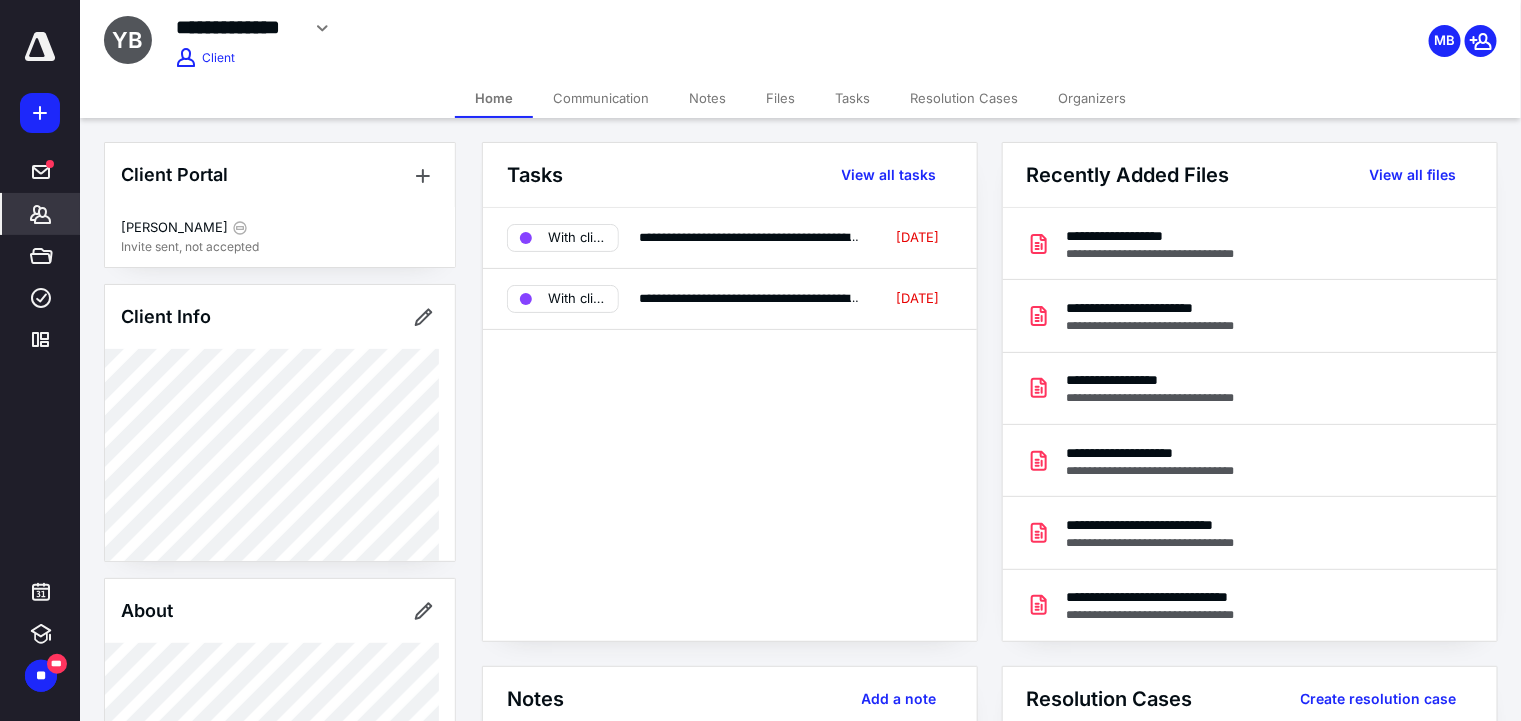 click on "Files" at bounding box center [780, 98] 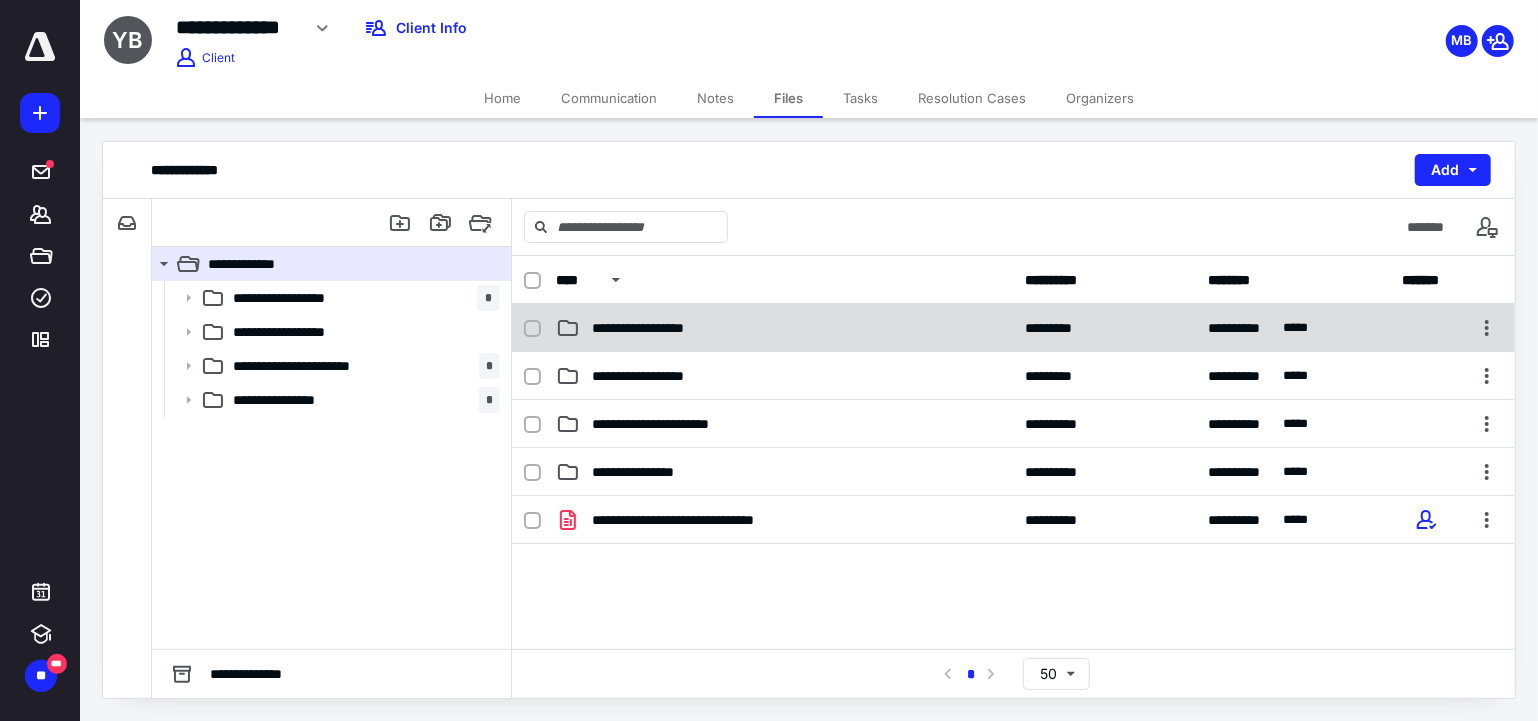 click on "**********" at bounding box center [1013, 328] 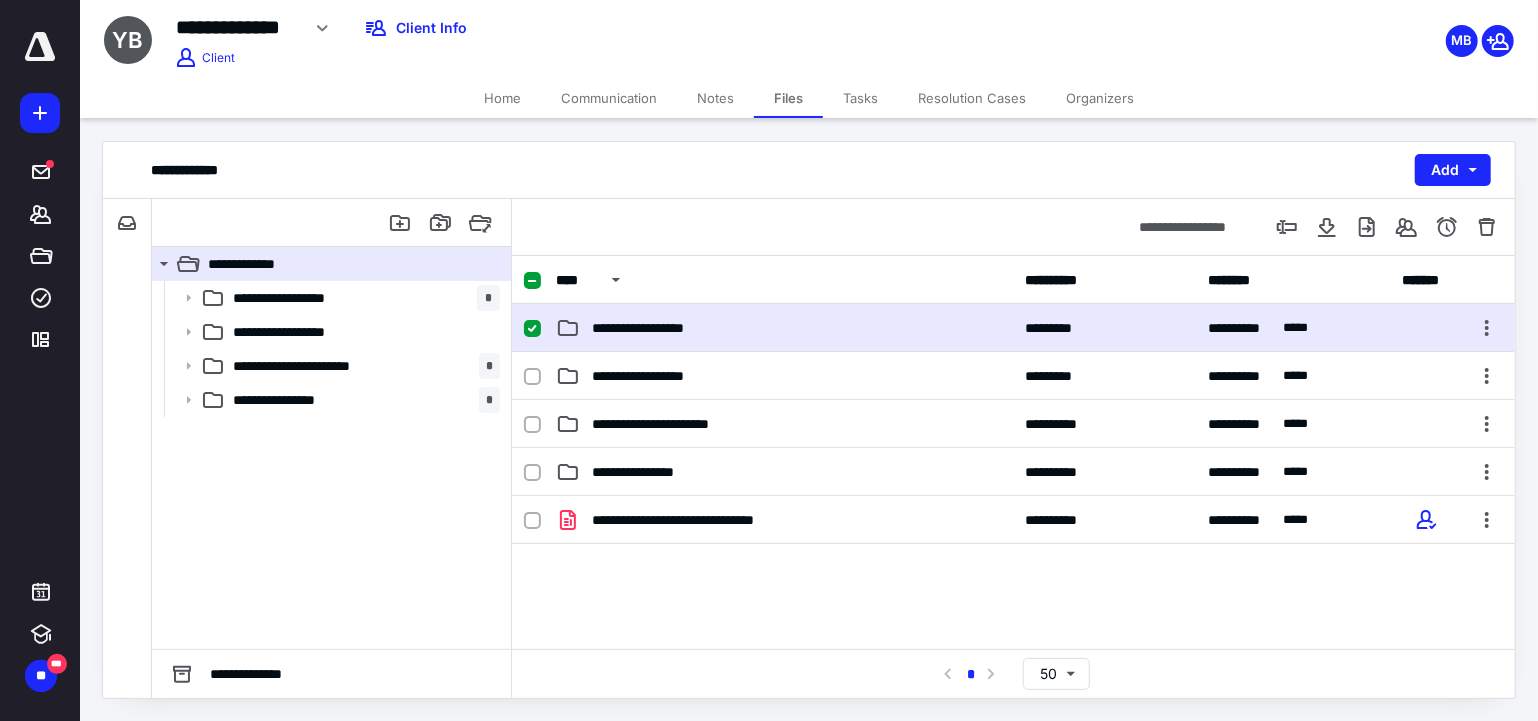 click on "**********" at bounding box center [672, 328] 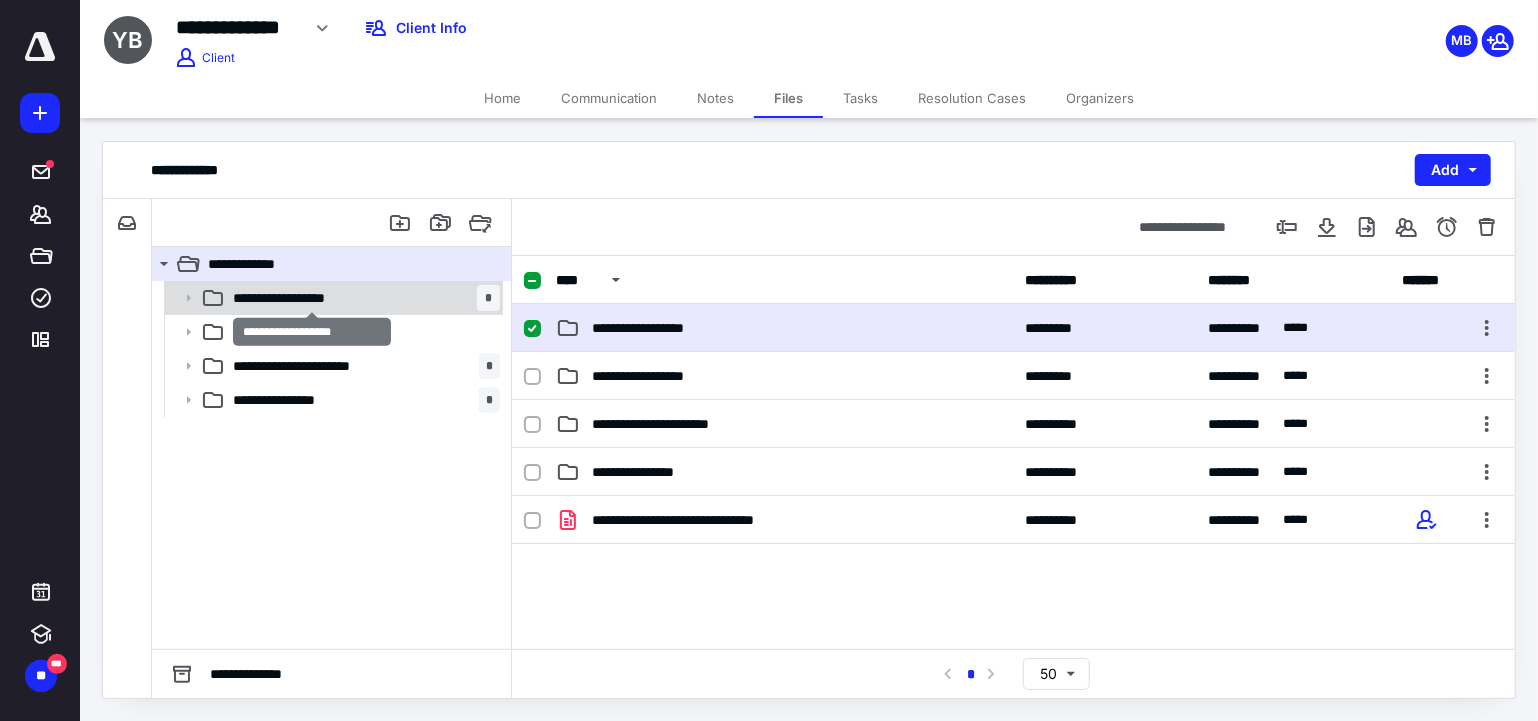 click on "**********" at bounding box center (313, 298) 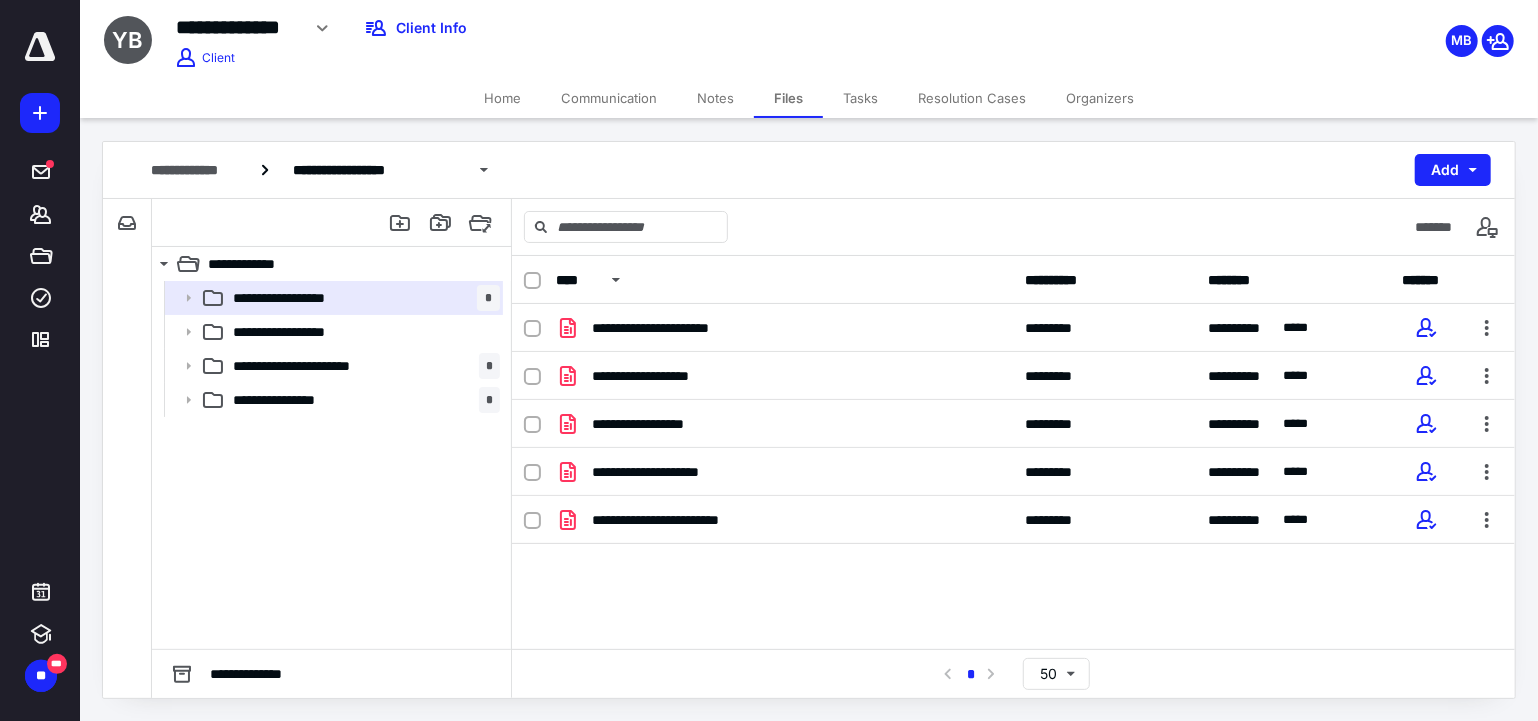 click on "**********" at bounding box center [313, 332] 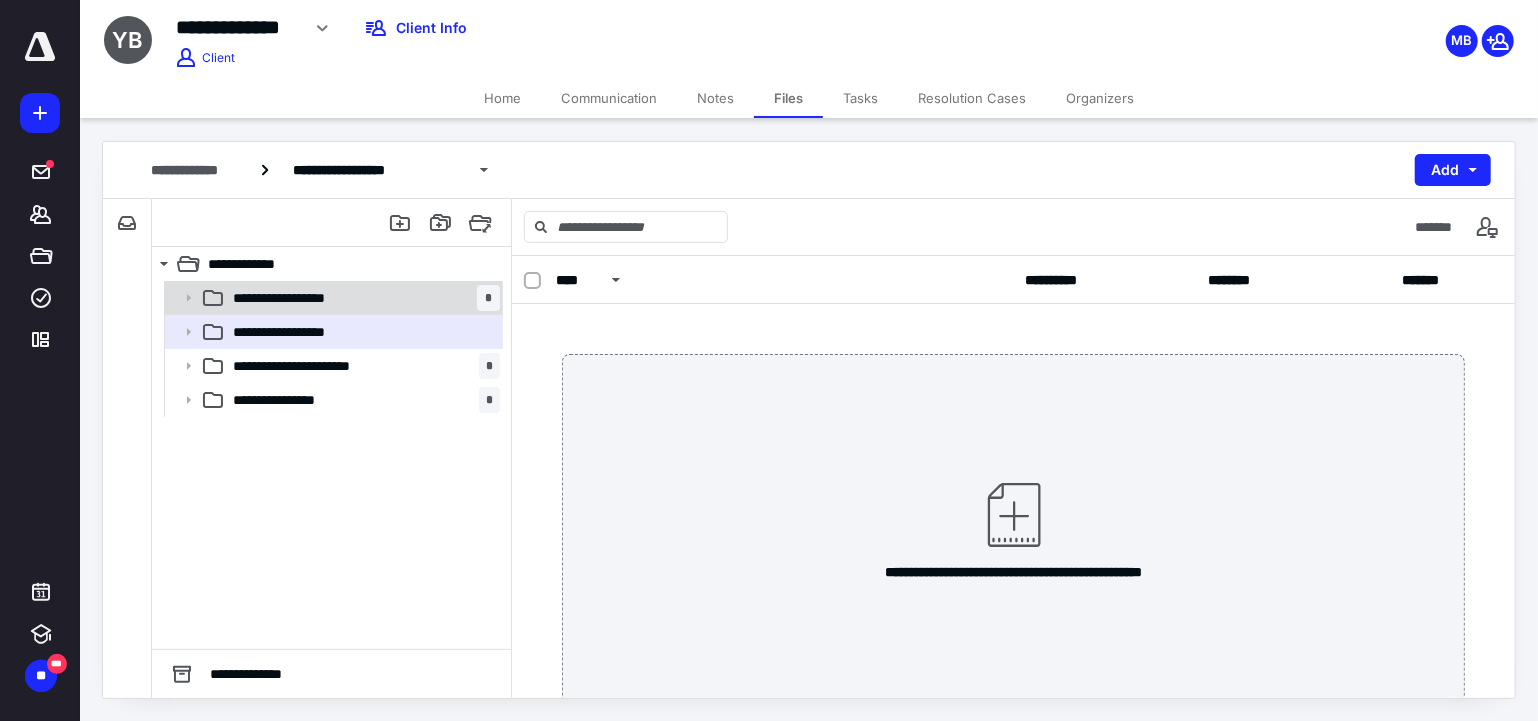 click on "**********" at bounding box center [313, 298] 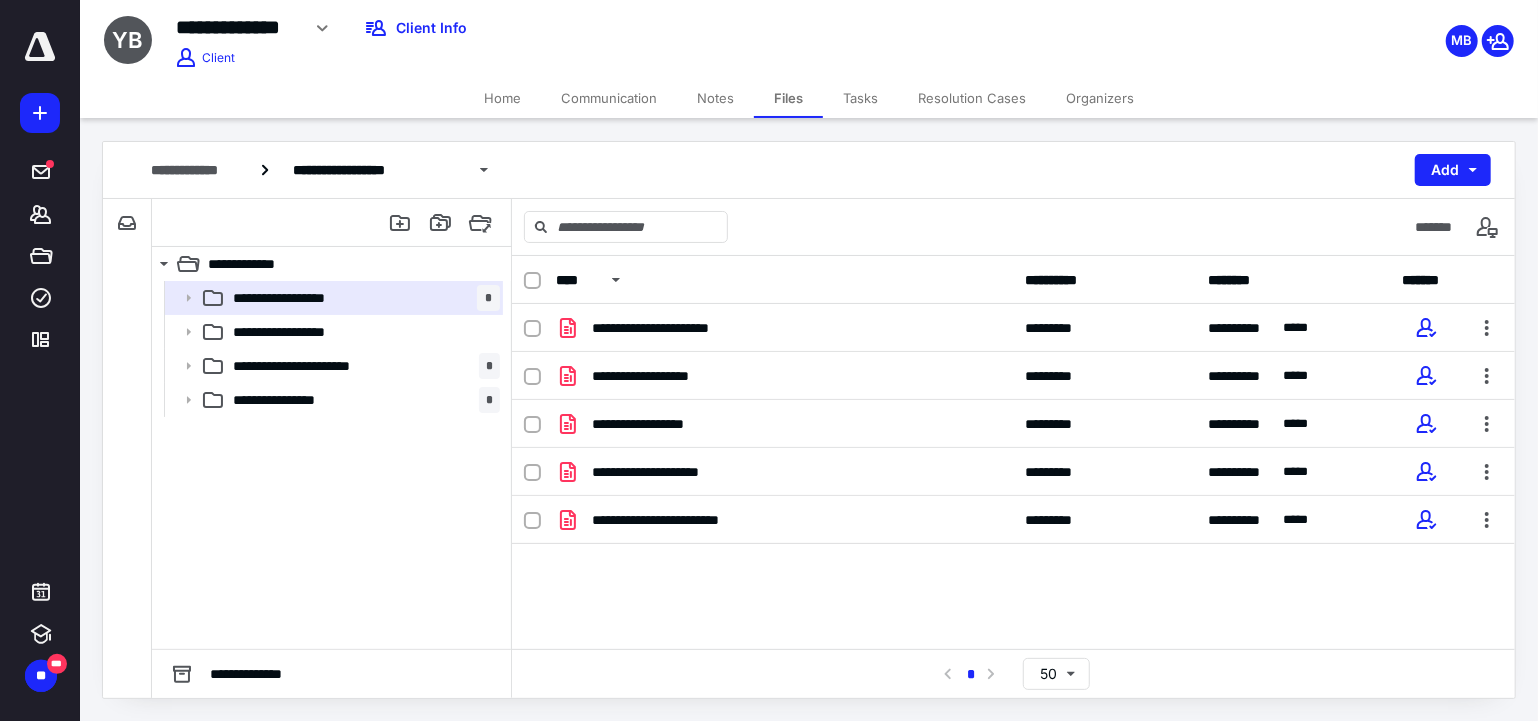 click on "**********" at bounding box center (331, 465) 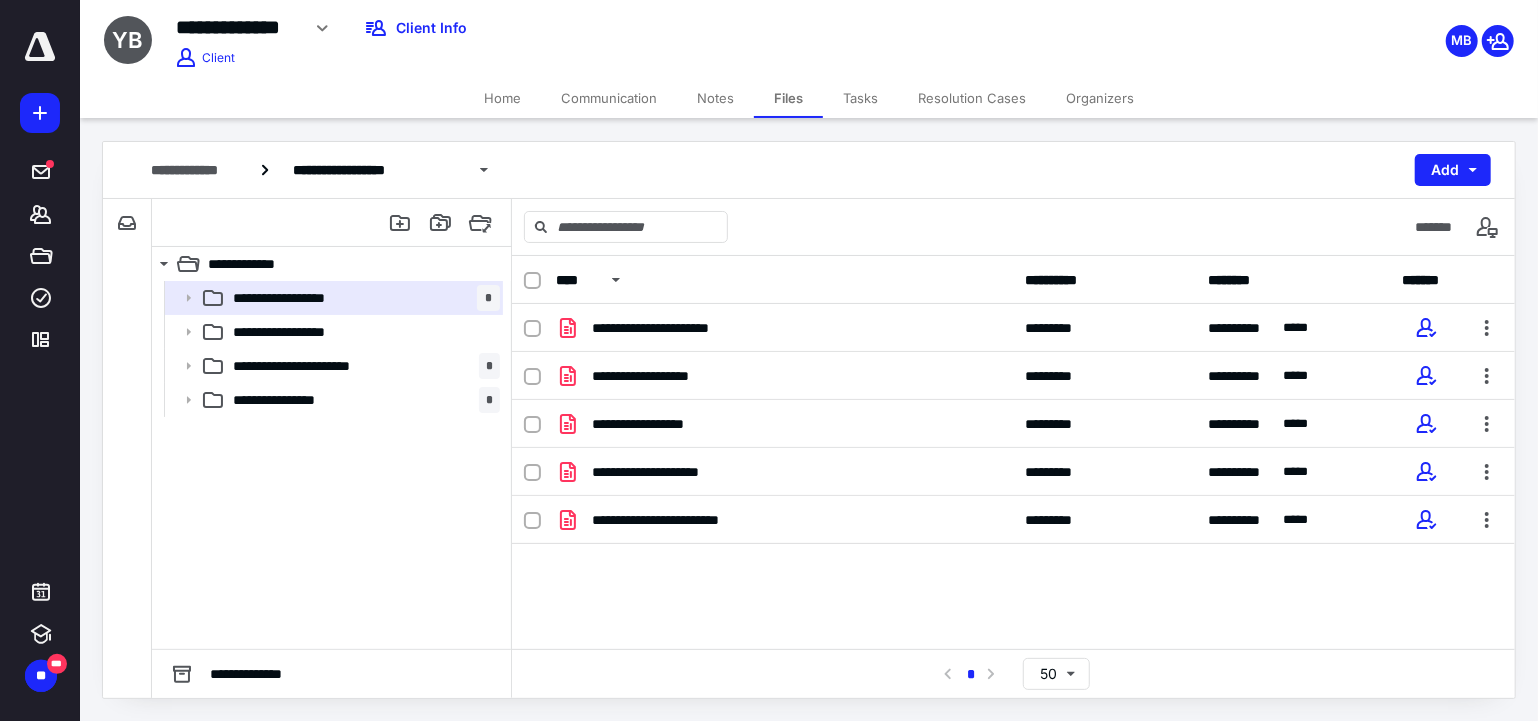 click on "Home" at bounding box center [502, 98] 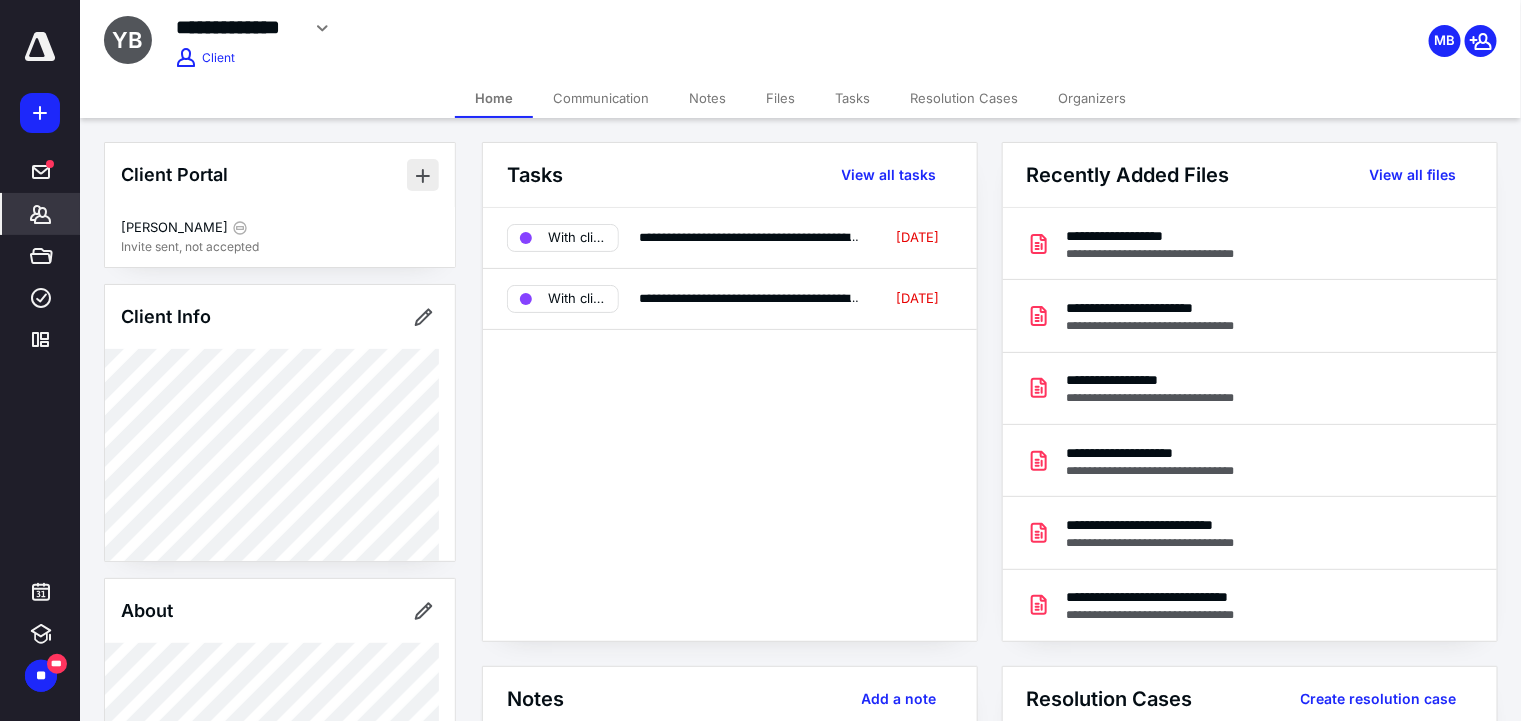 click at bounding box center (423, 175) 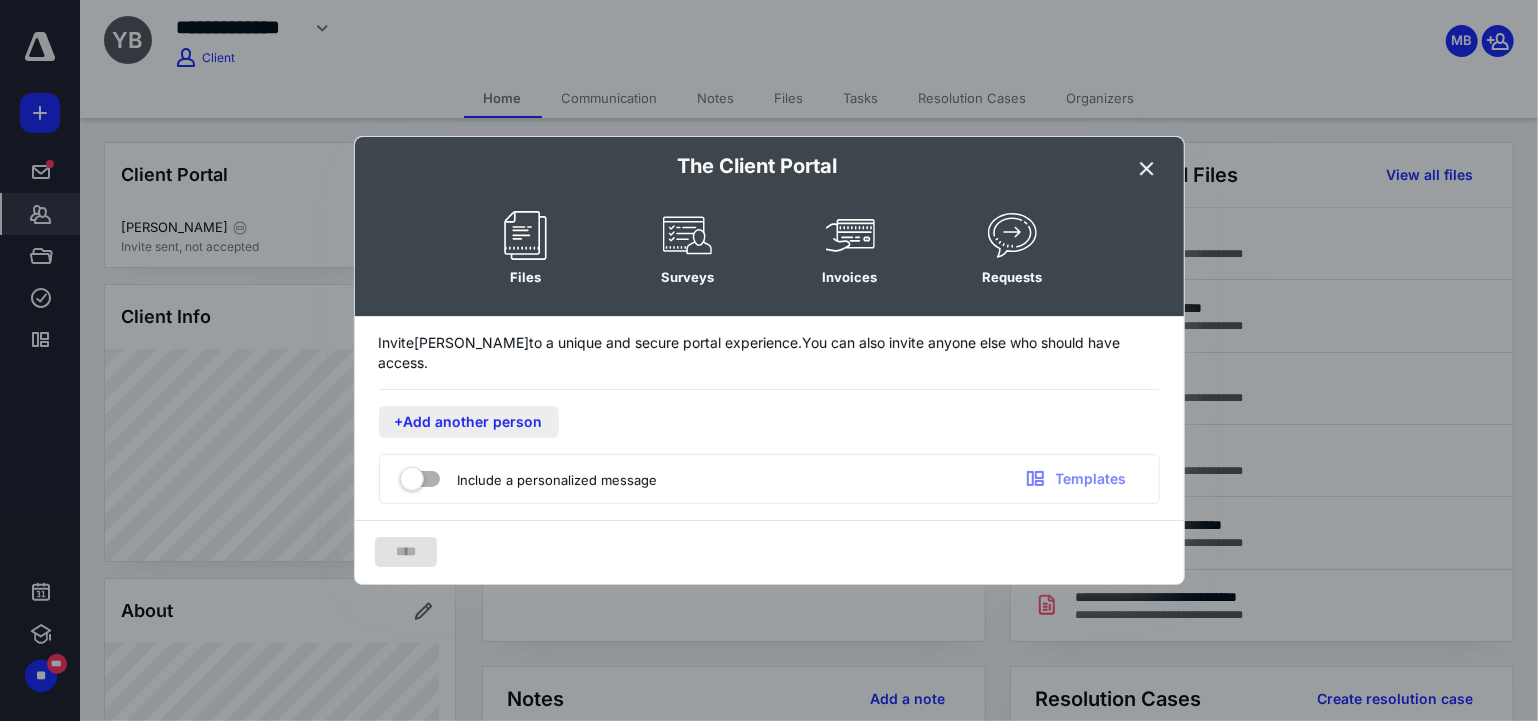 click on "+Add another person" at bounding box center (469, 422) 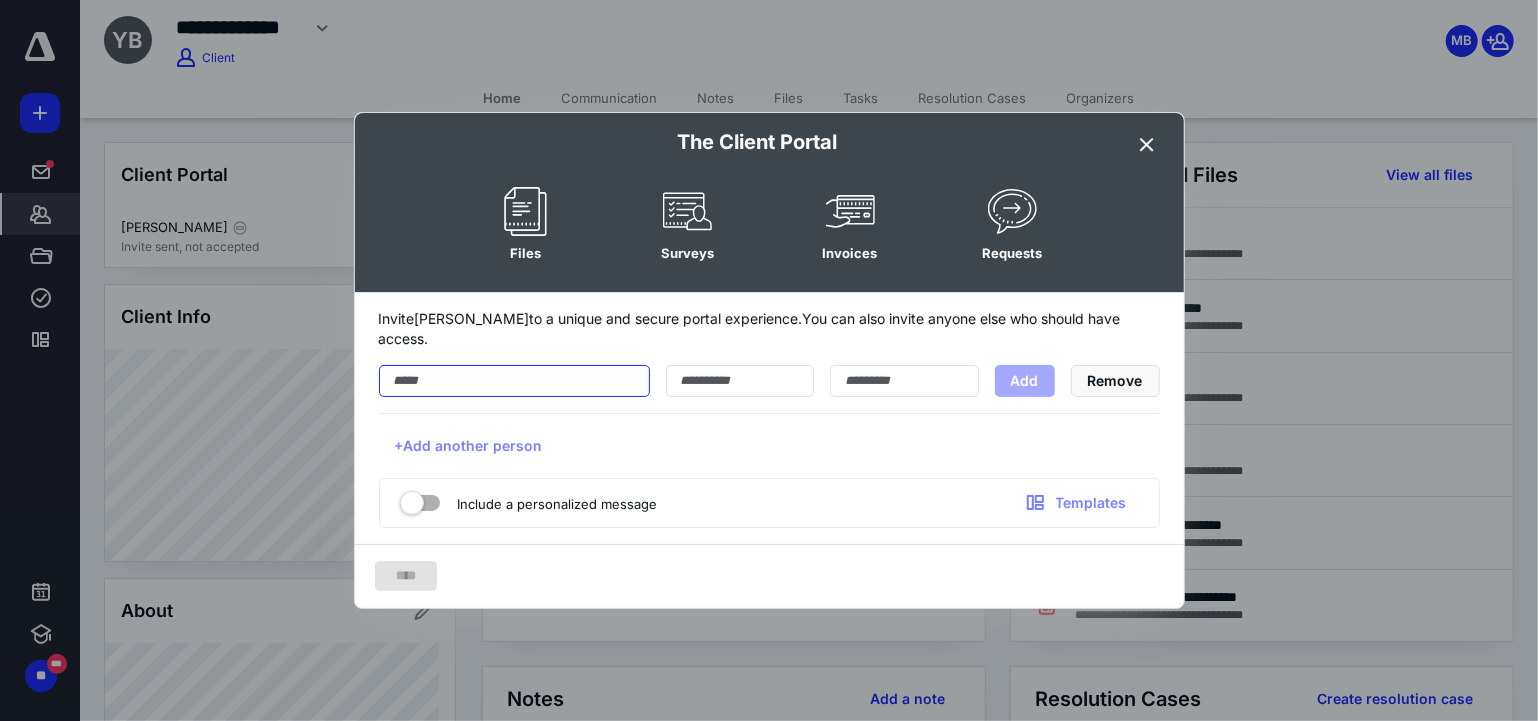 click at bounding box center (514, 381) 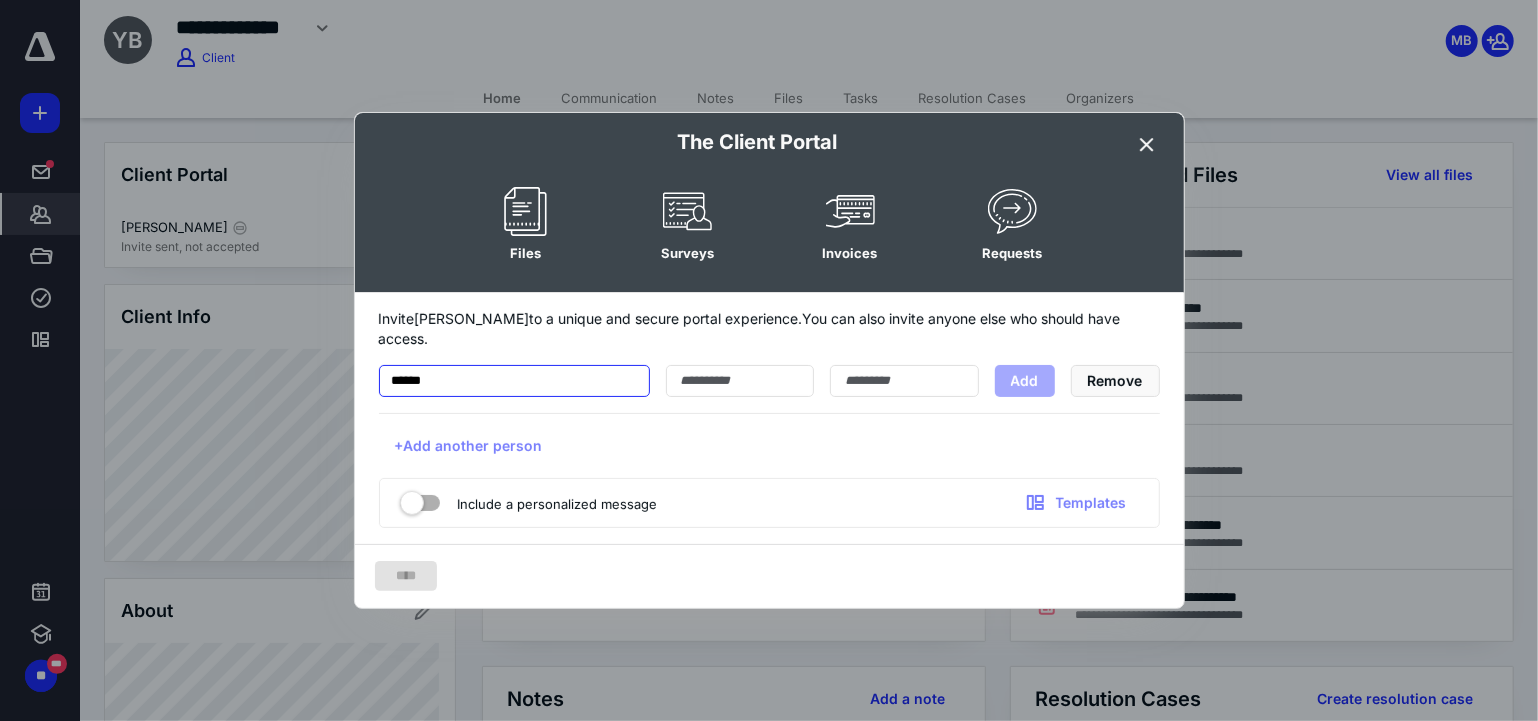 type on "******" 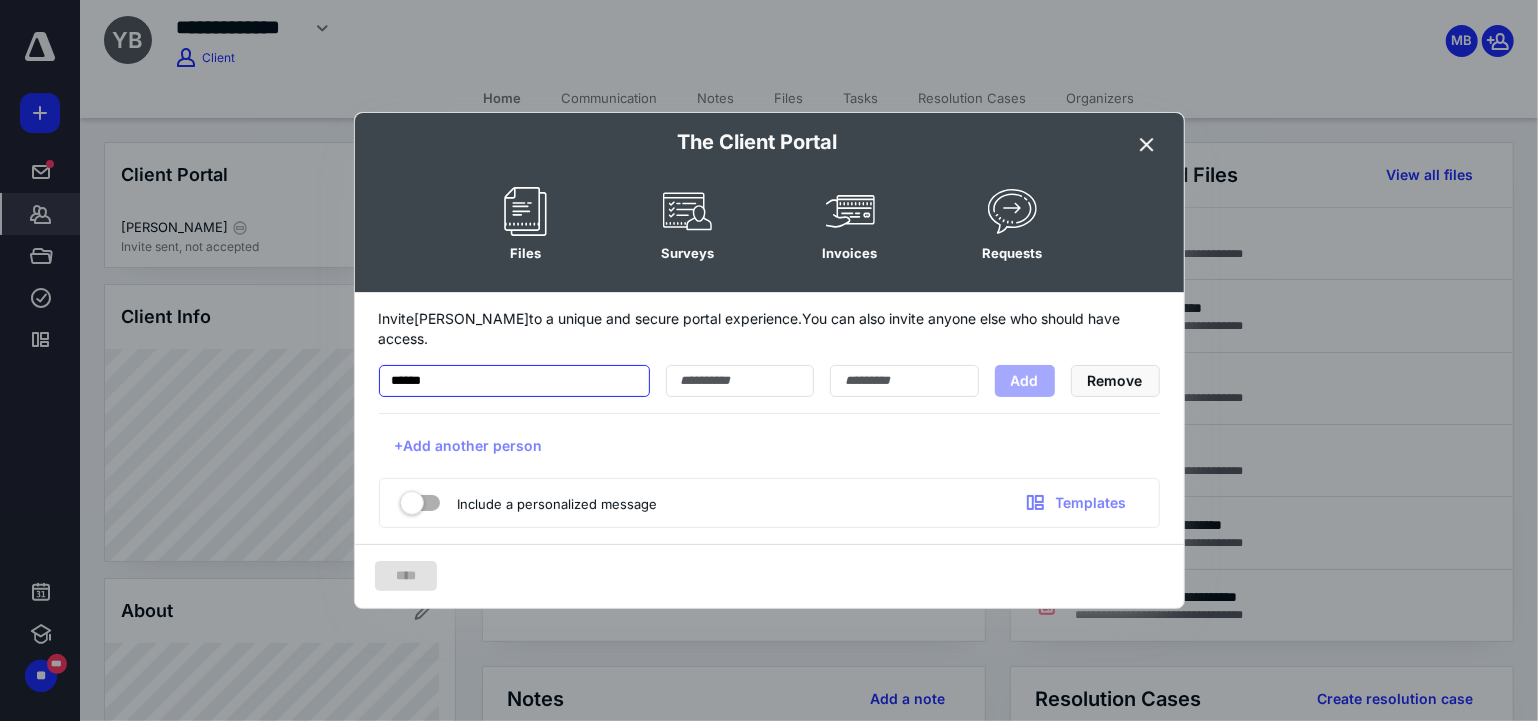 click on "******" at bounding box center (514, 381) 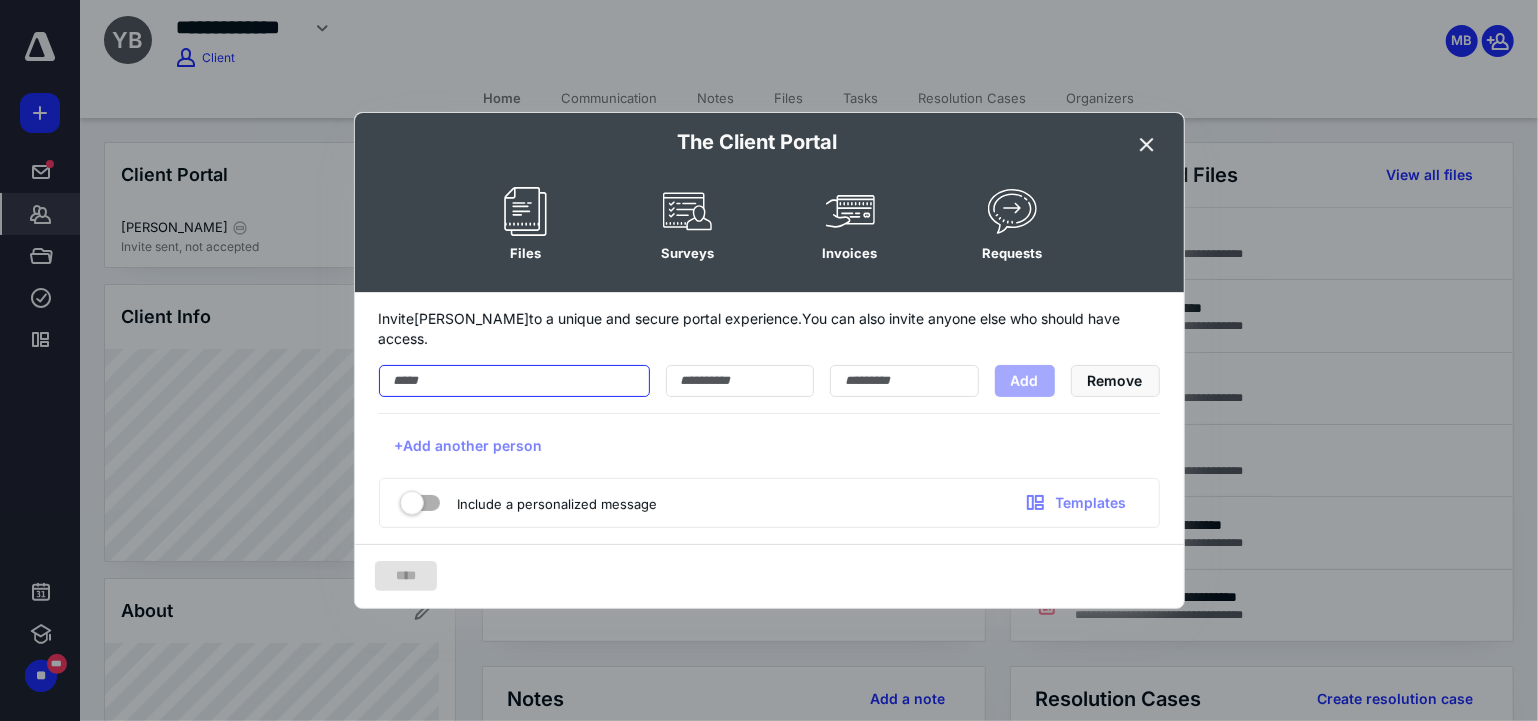 paste on "**********" 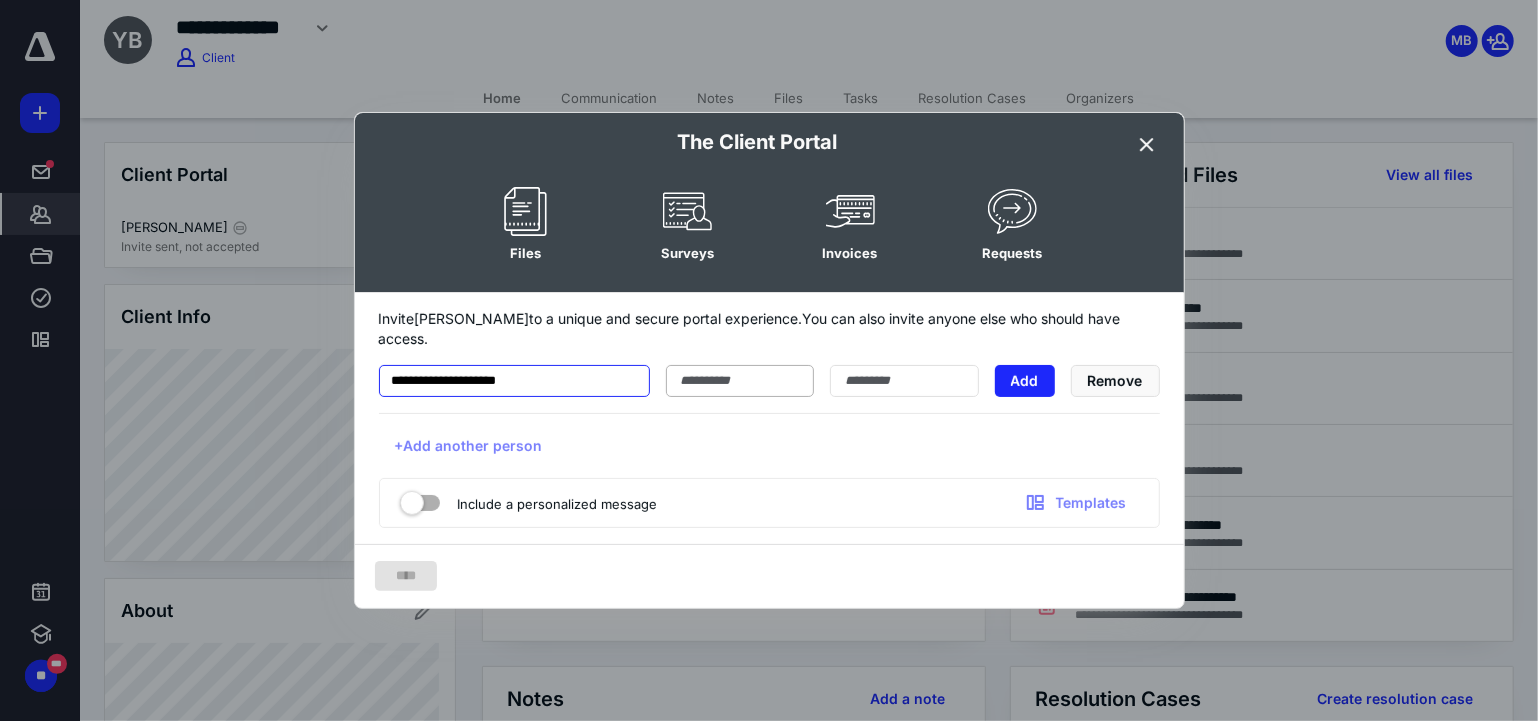 type on "**********" 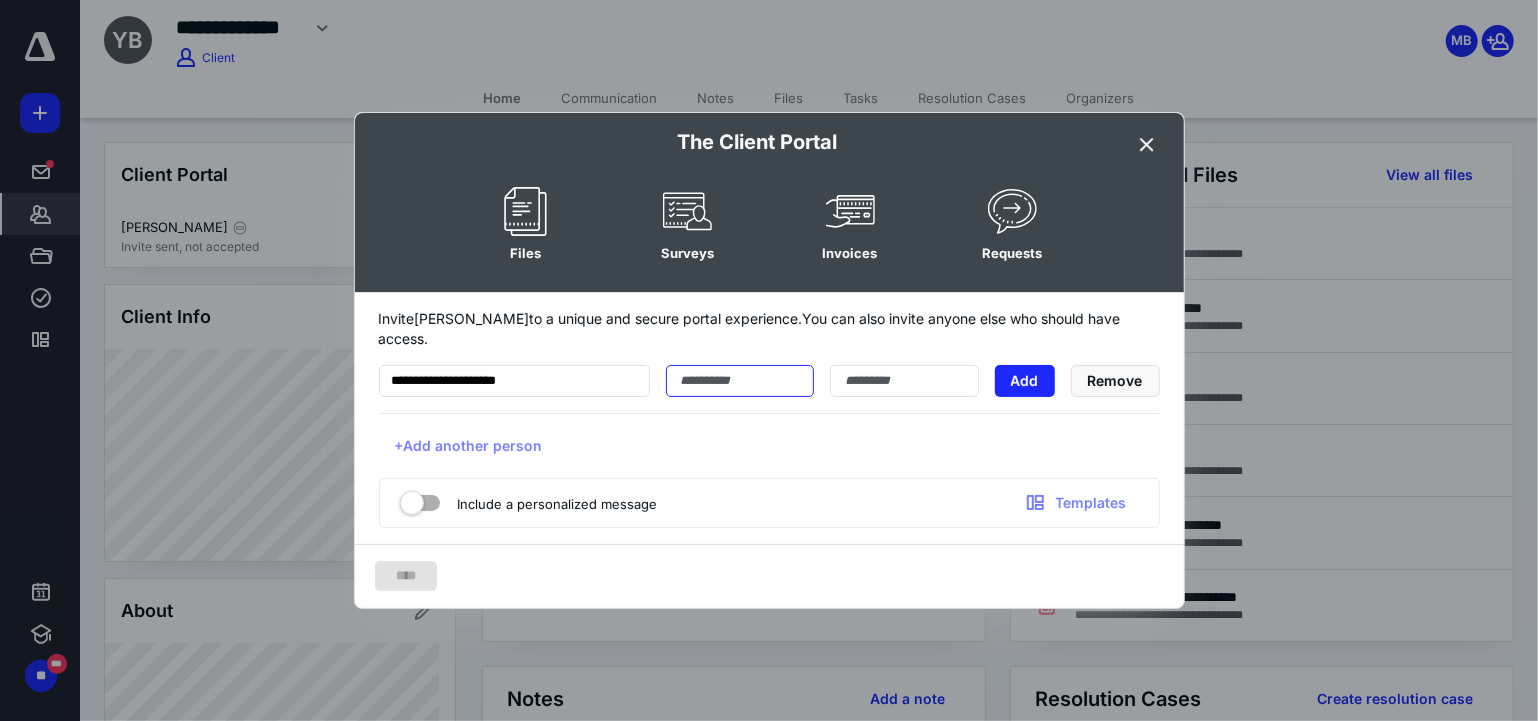 click at bounding box center (740, 381) 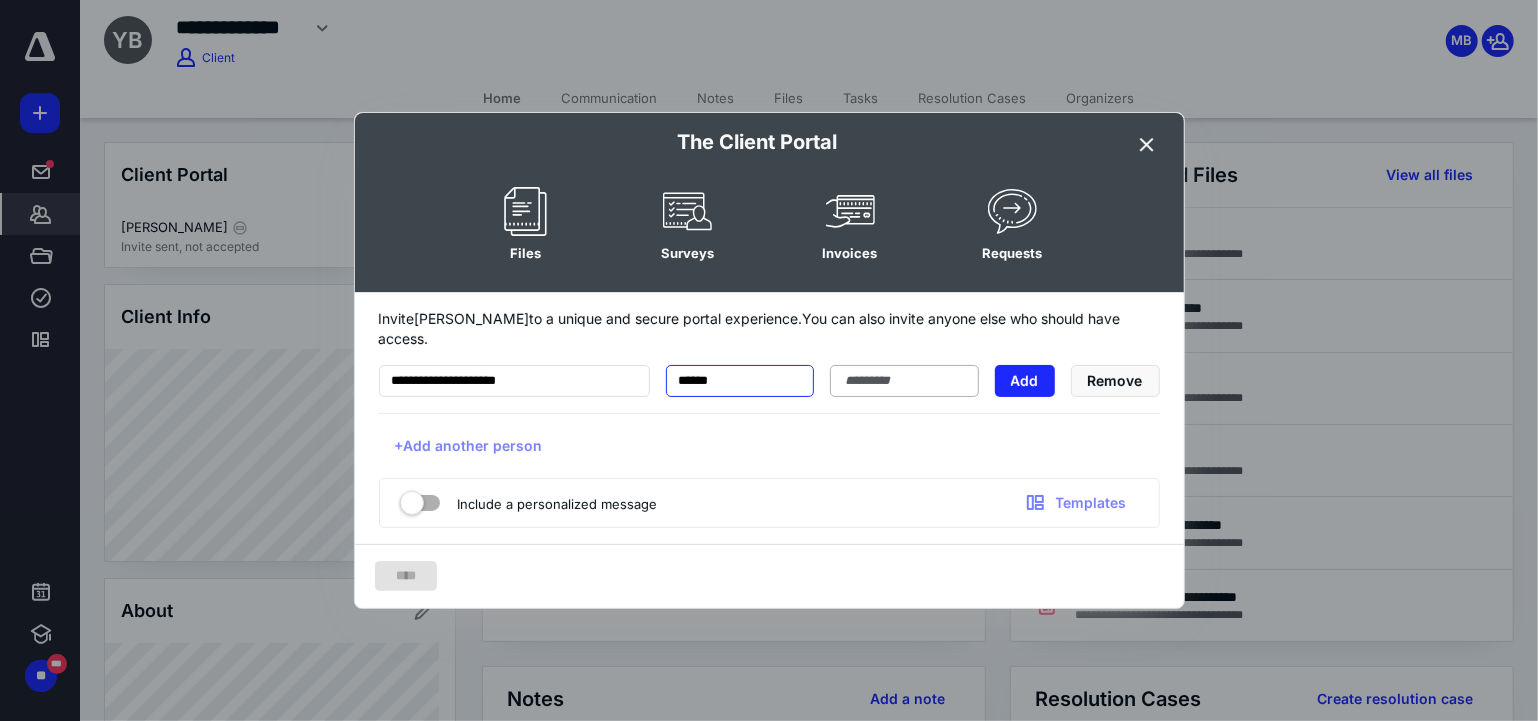 type on "******" 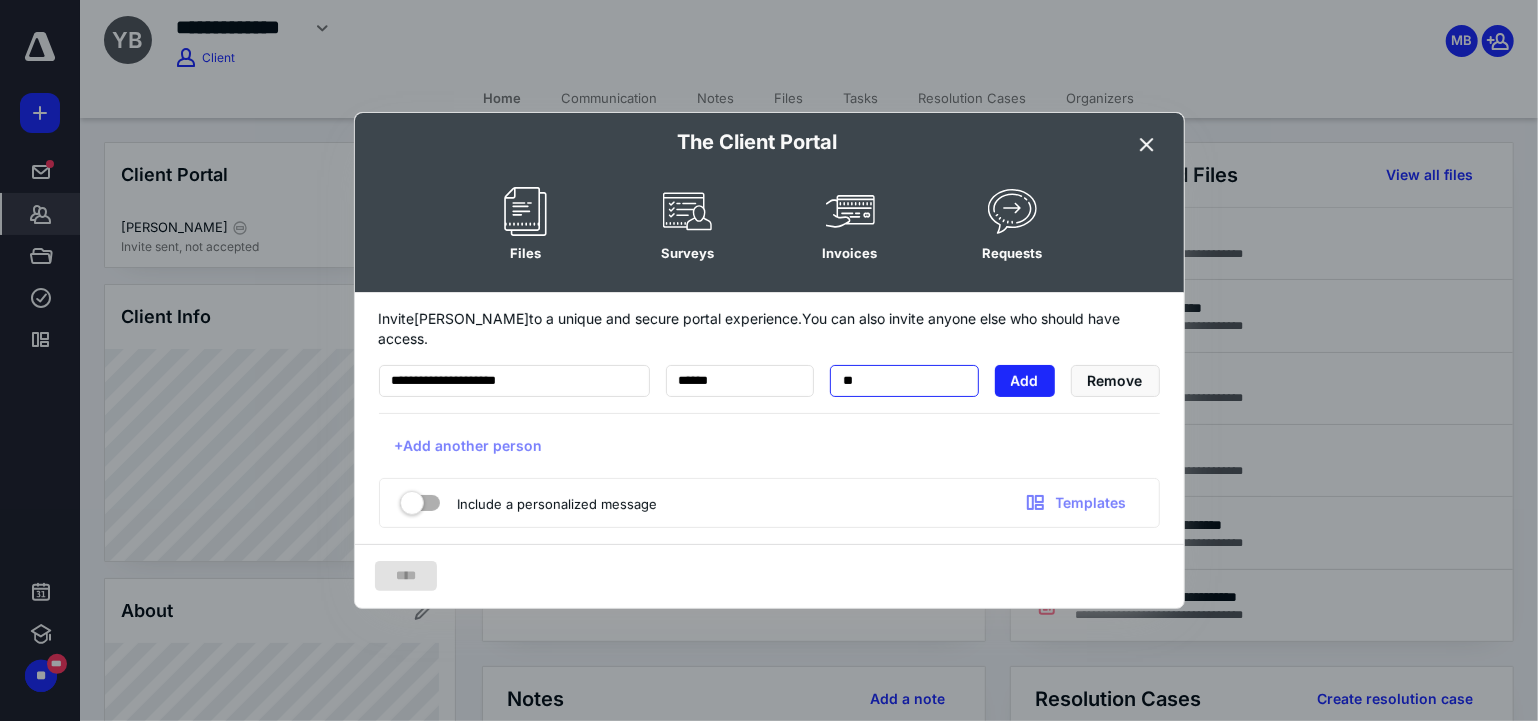 type on "*" 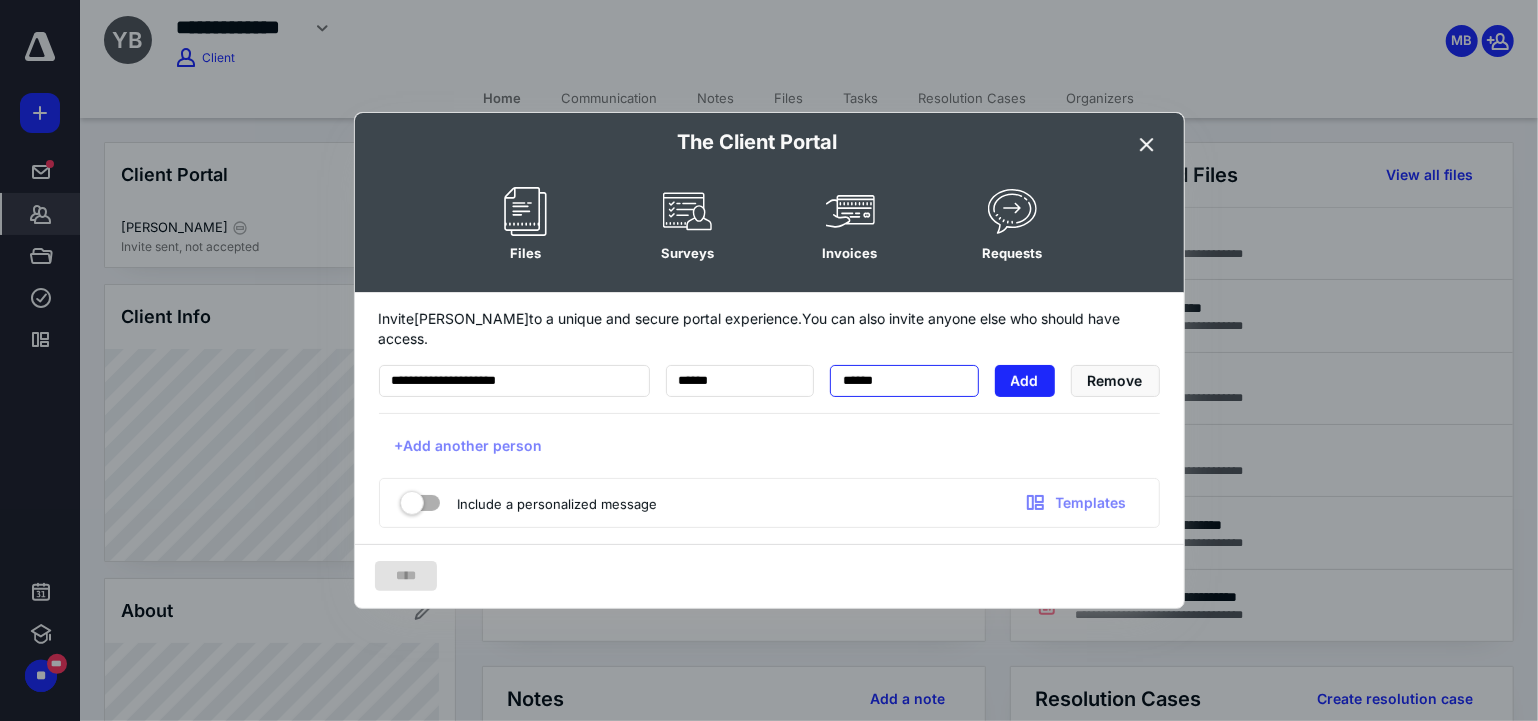 type on "******" 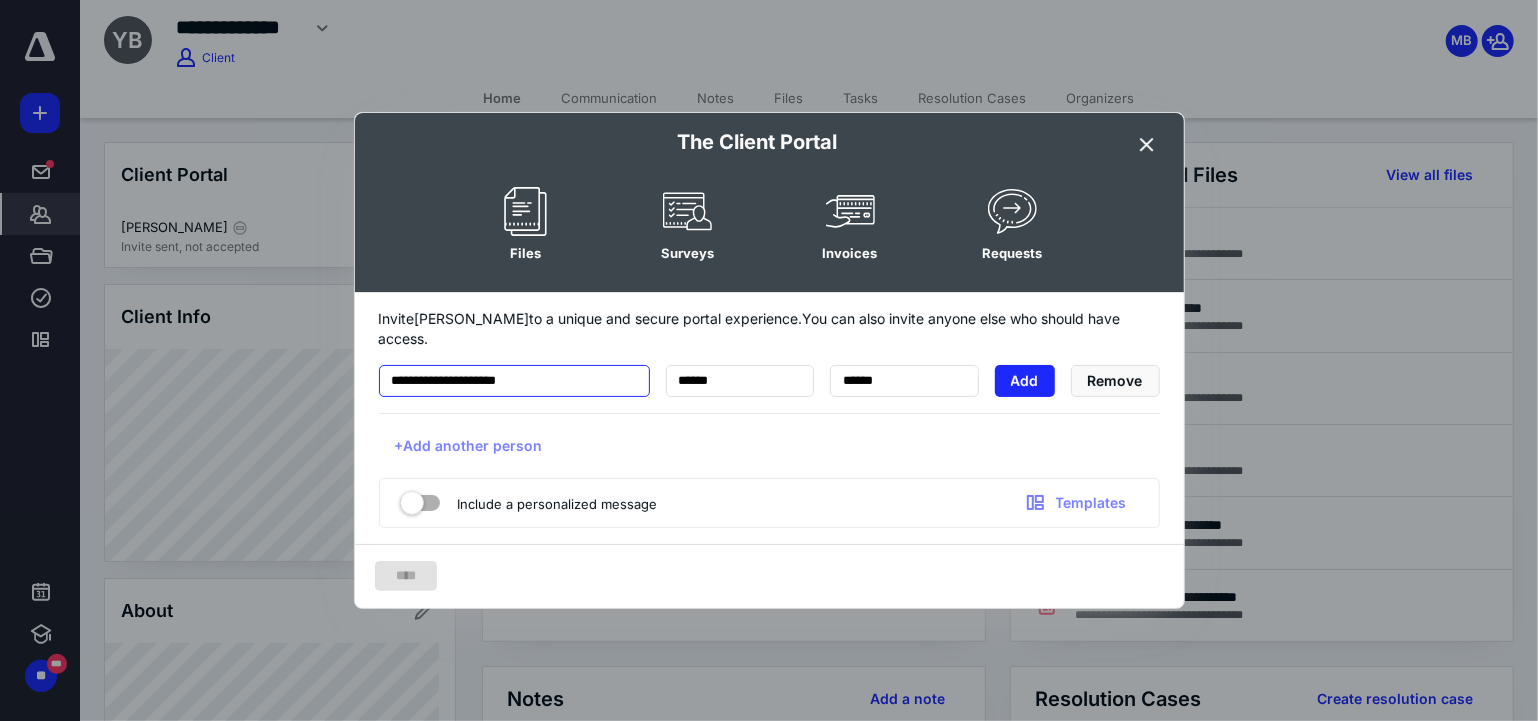 drag, startPoint x: 594, startPoint y: 380, endPoint x: 269, endPoint y: 344, distance: 326.98776 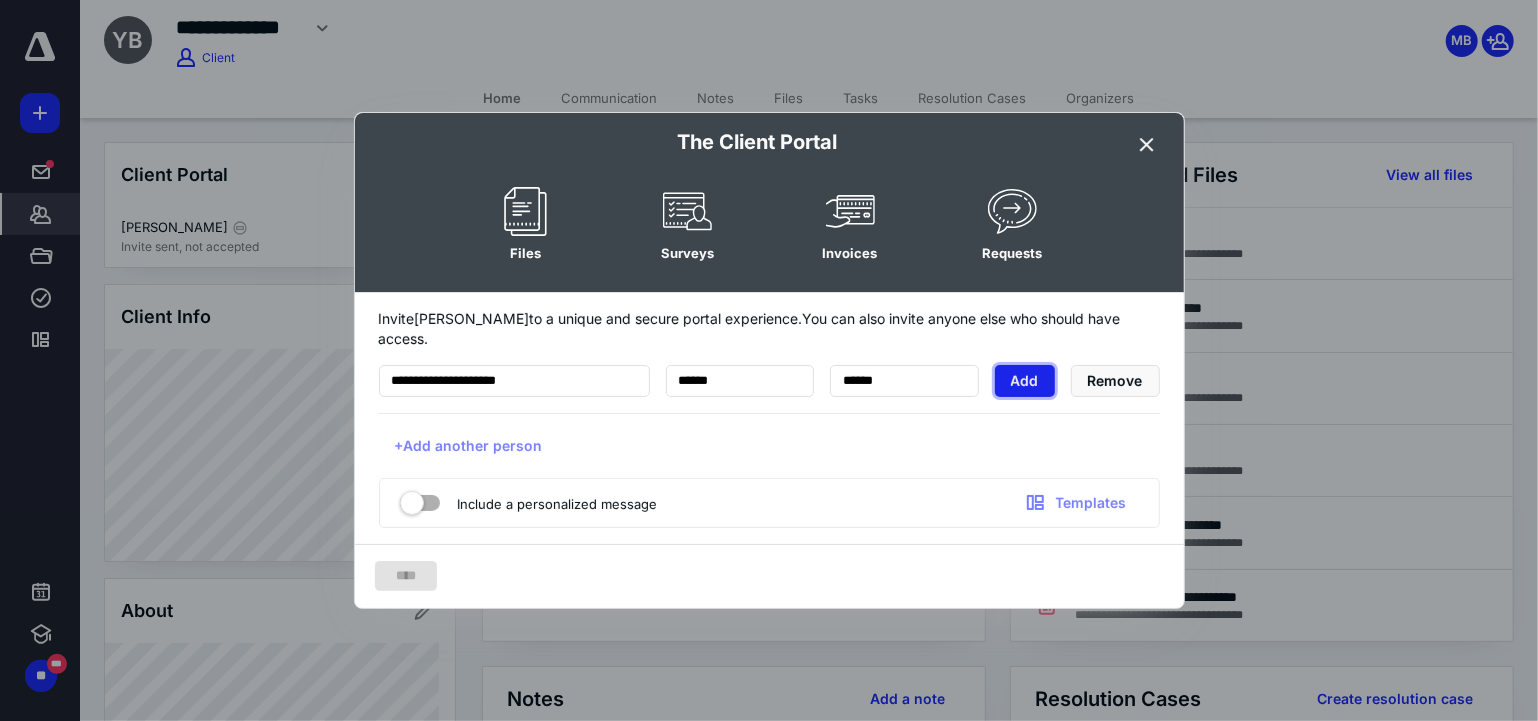 click on "Add" at bounding box center (1025, 381) 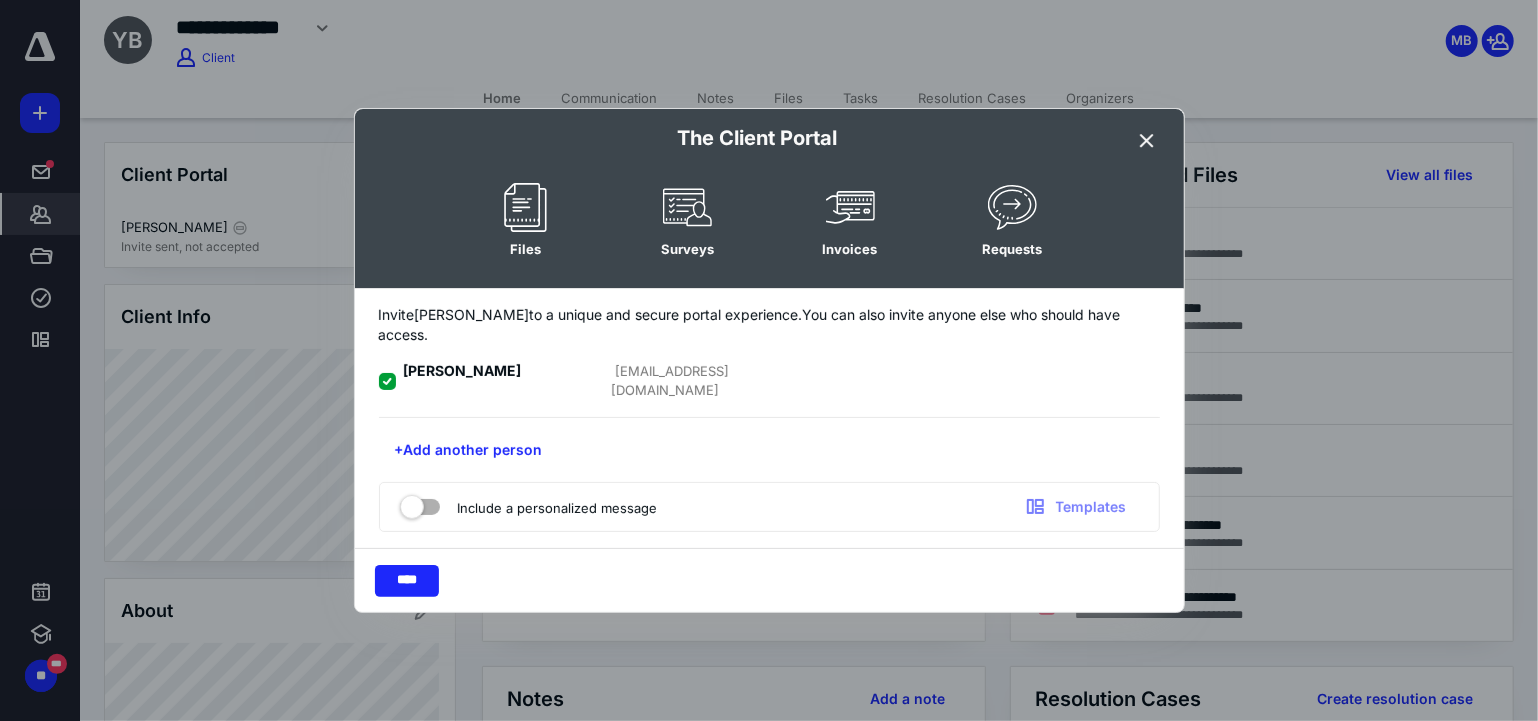 click at bounding box center (1148, 141) 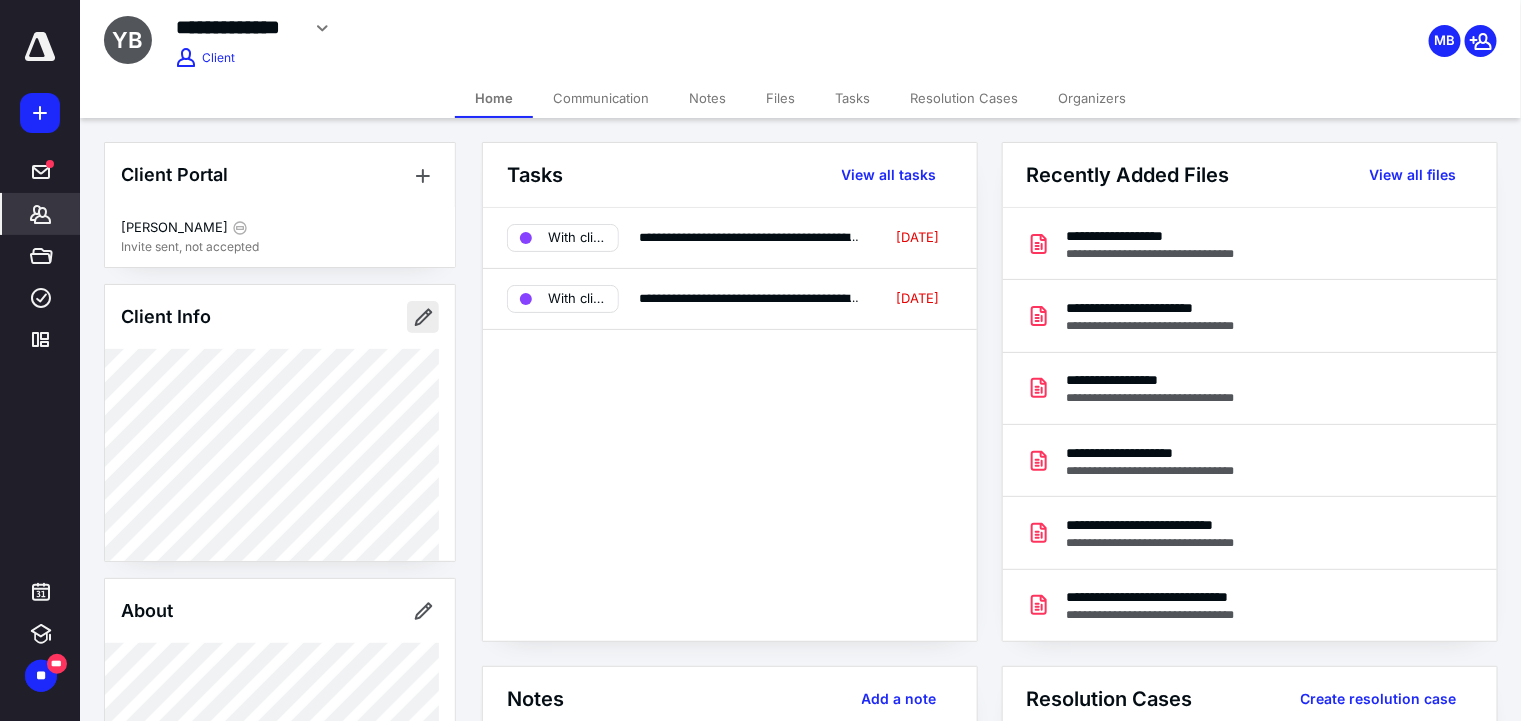 click at bounding box center [423, 317] 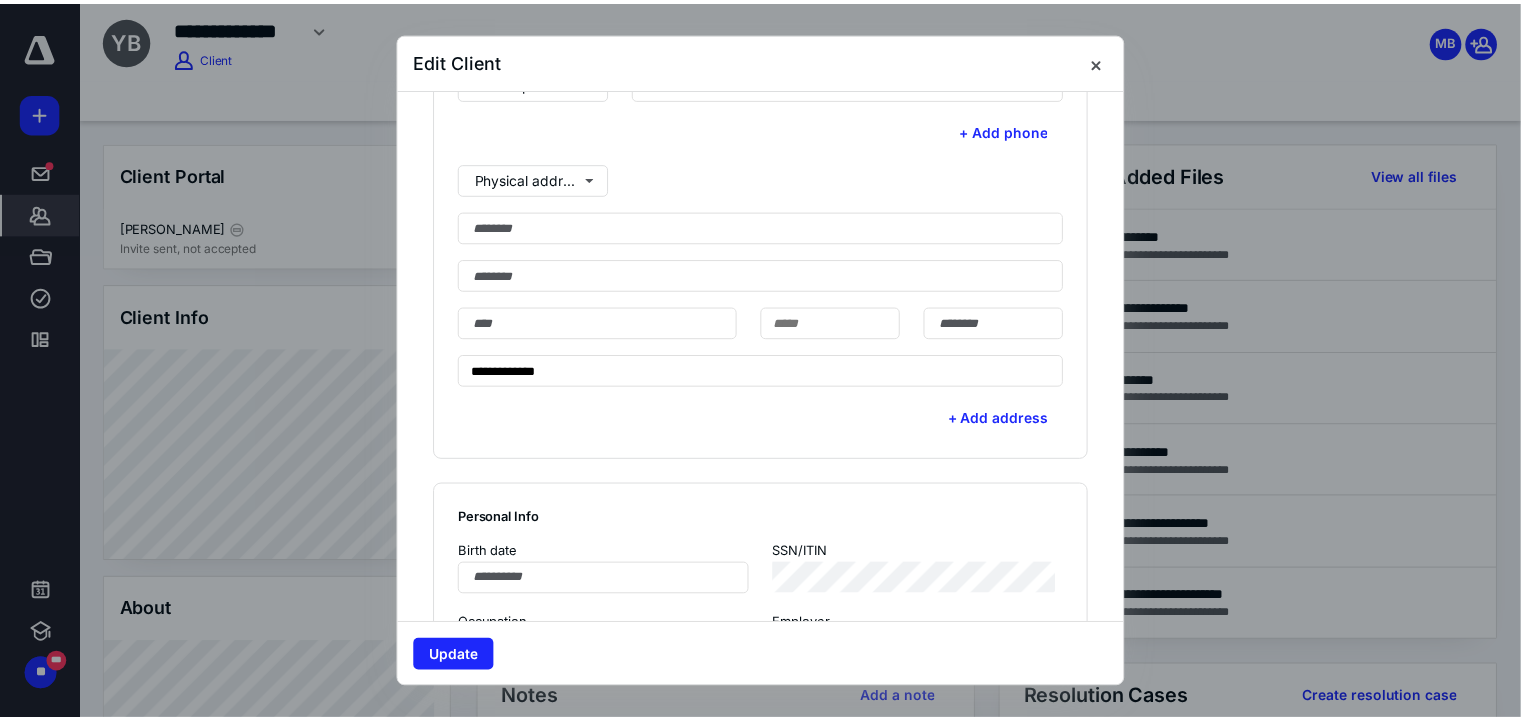 scroll, scrollTop: 222, scrollLeft: 0, axis: vertical 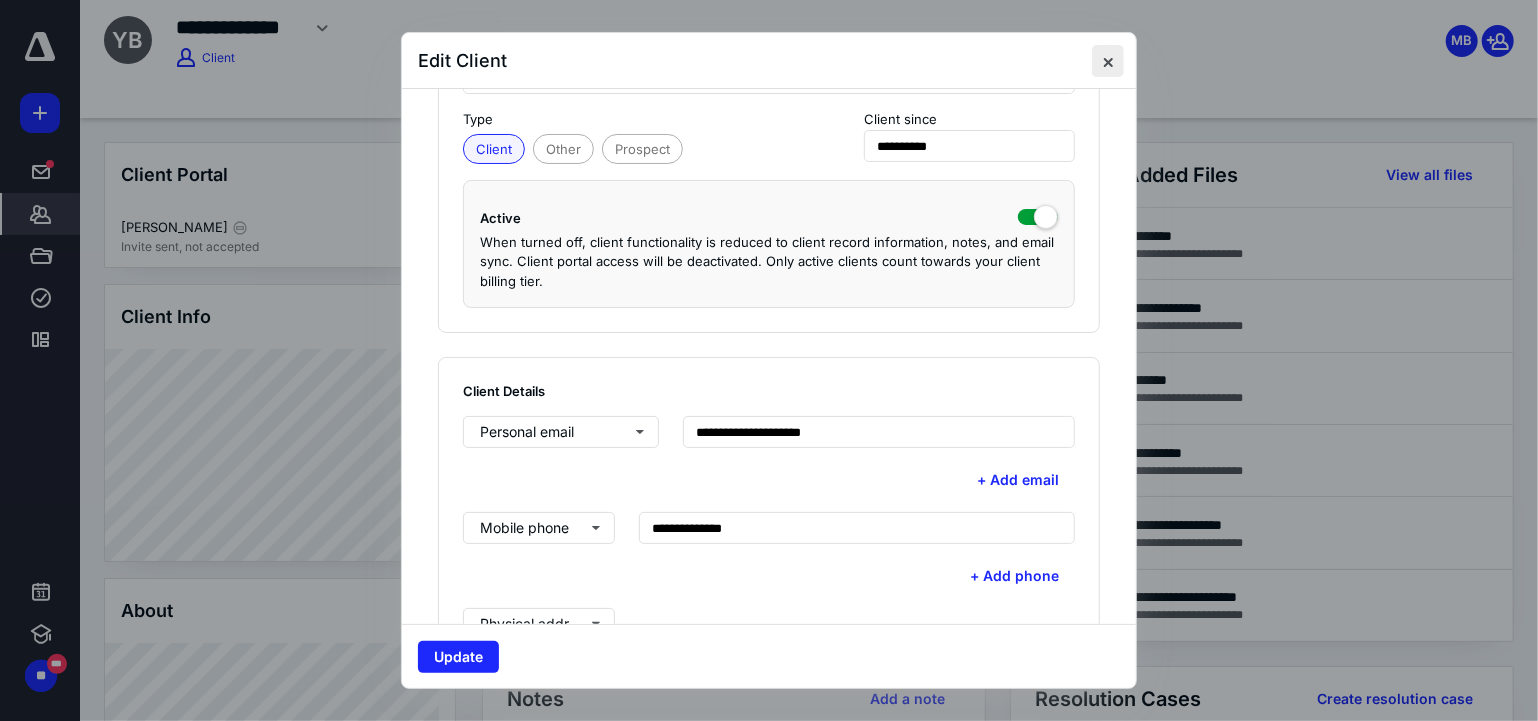 click at bounding box center [1108, 61] 